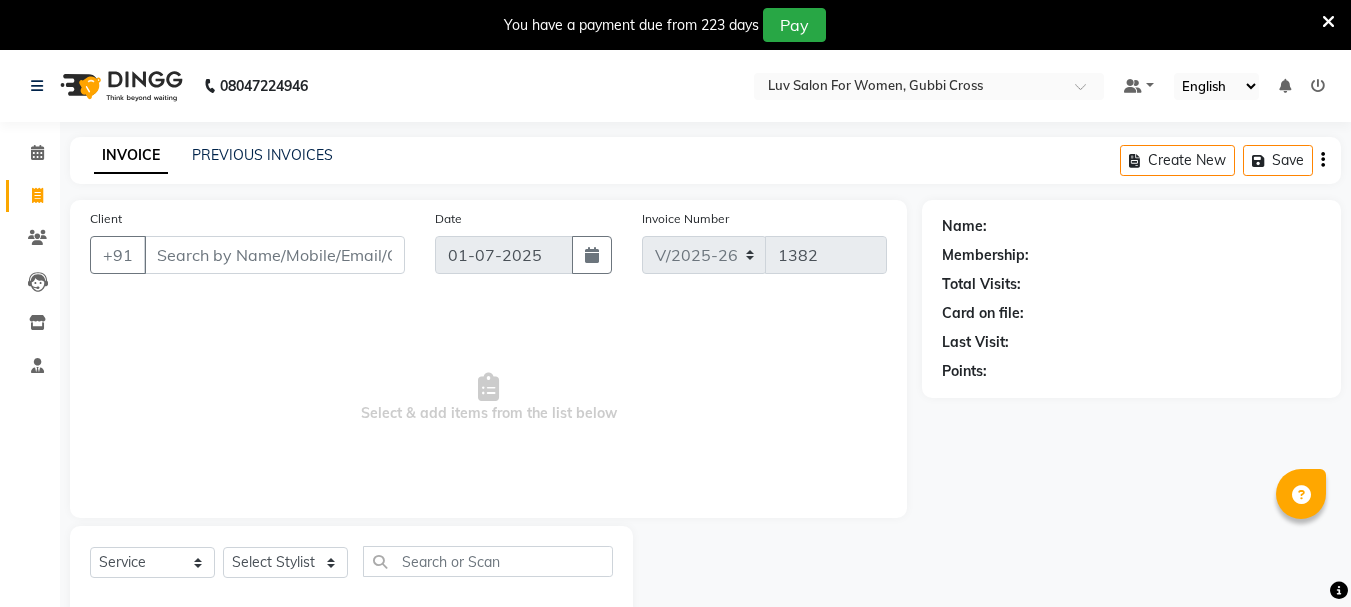 select on "7221" 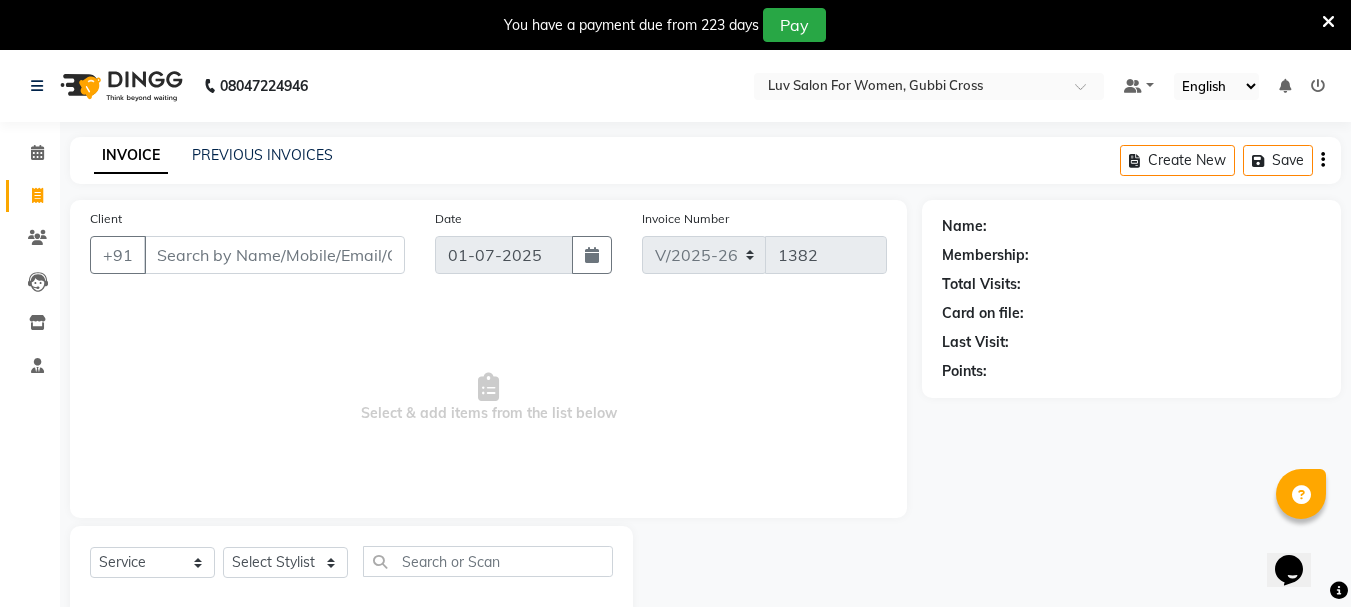 scroll, scrollTop: 0, scrollLeft: 0, axis: both 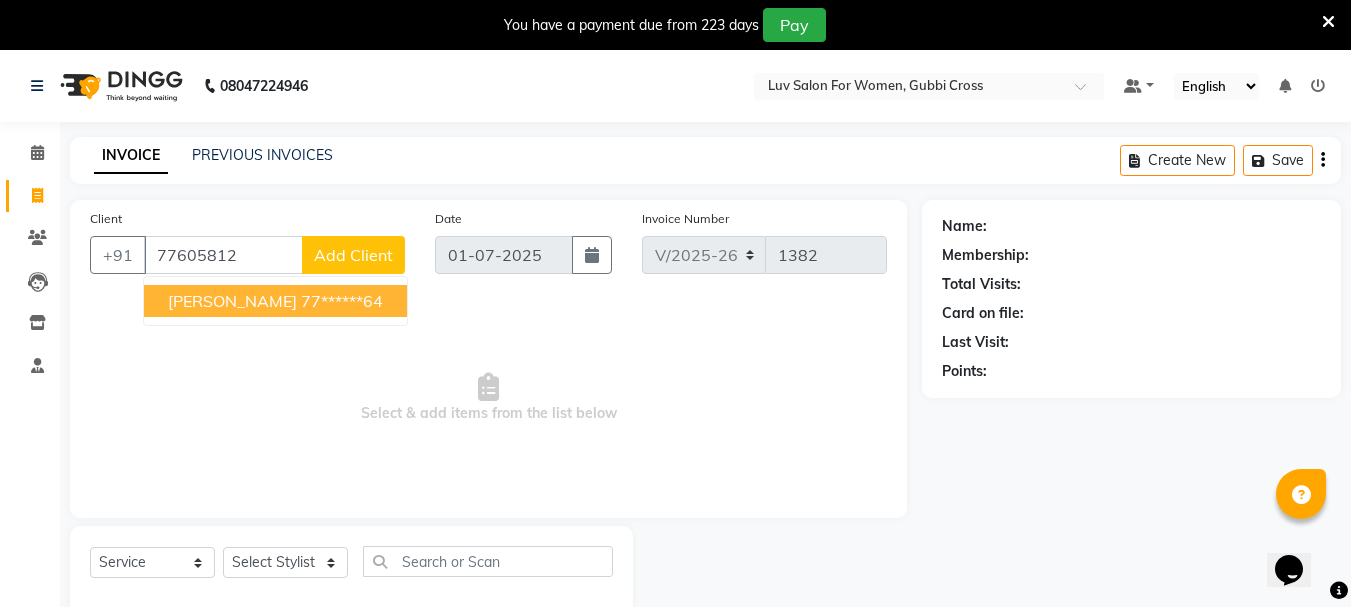 click on "77******64" at bounding box center (342, 301) 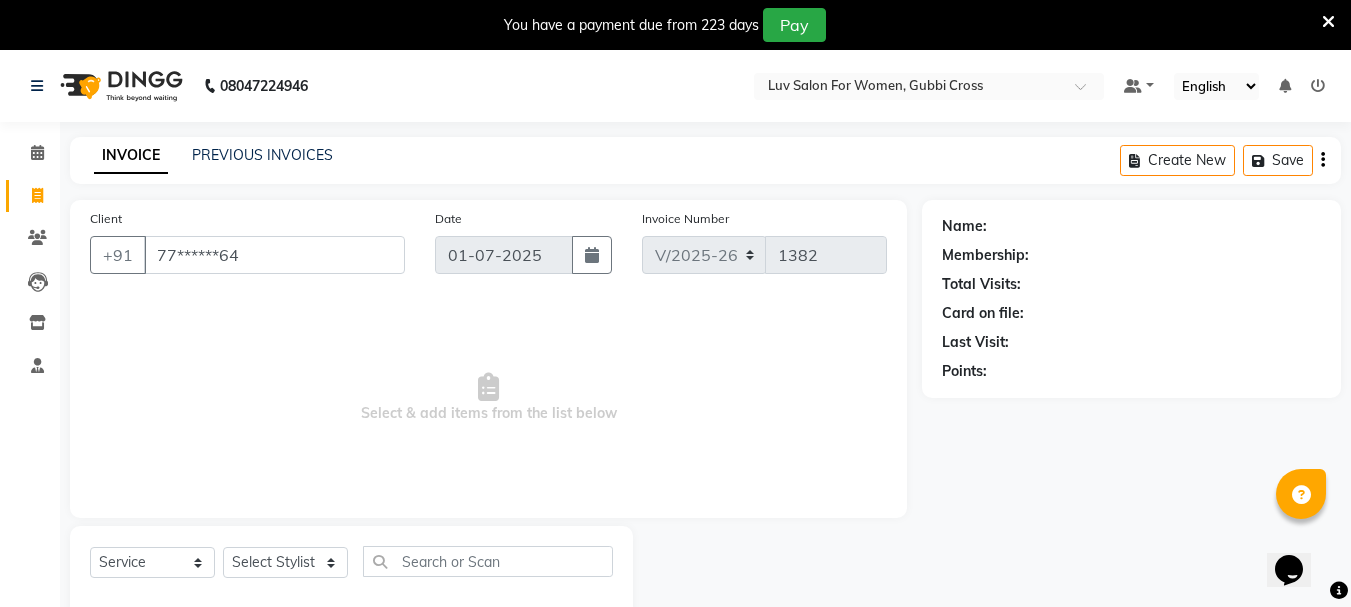 type on "77******64" 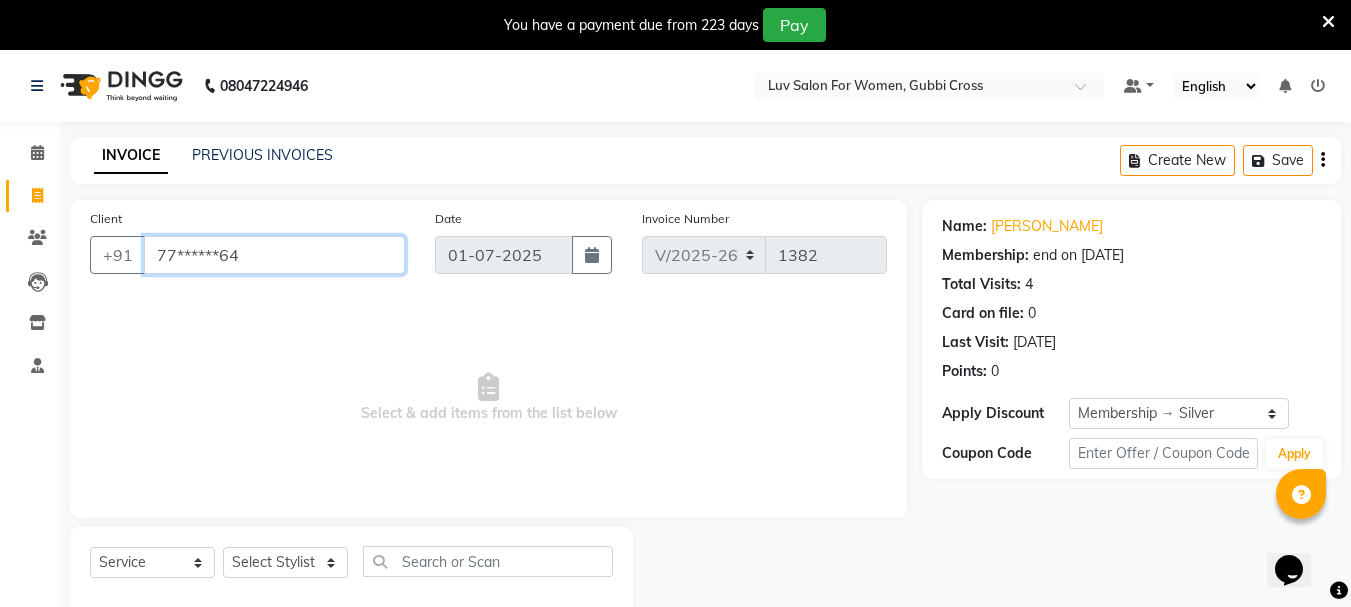 drag, startPoint x: 155, startPoint y: 247, endPoint x: 248, endPoint y: 257, distance: 93.53609 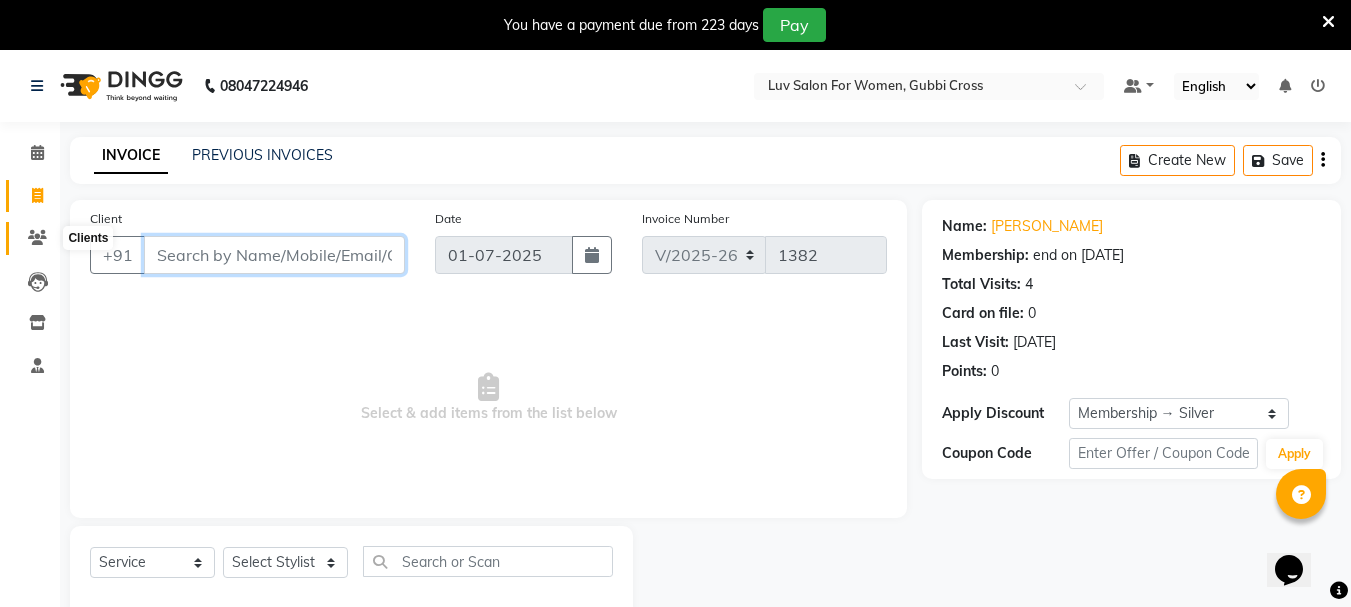 type 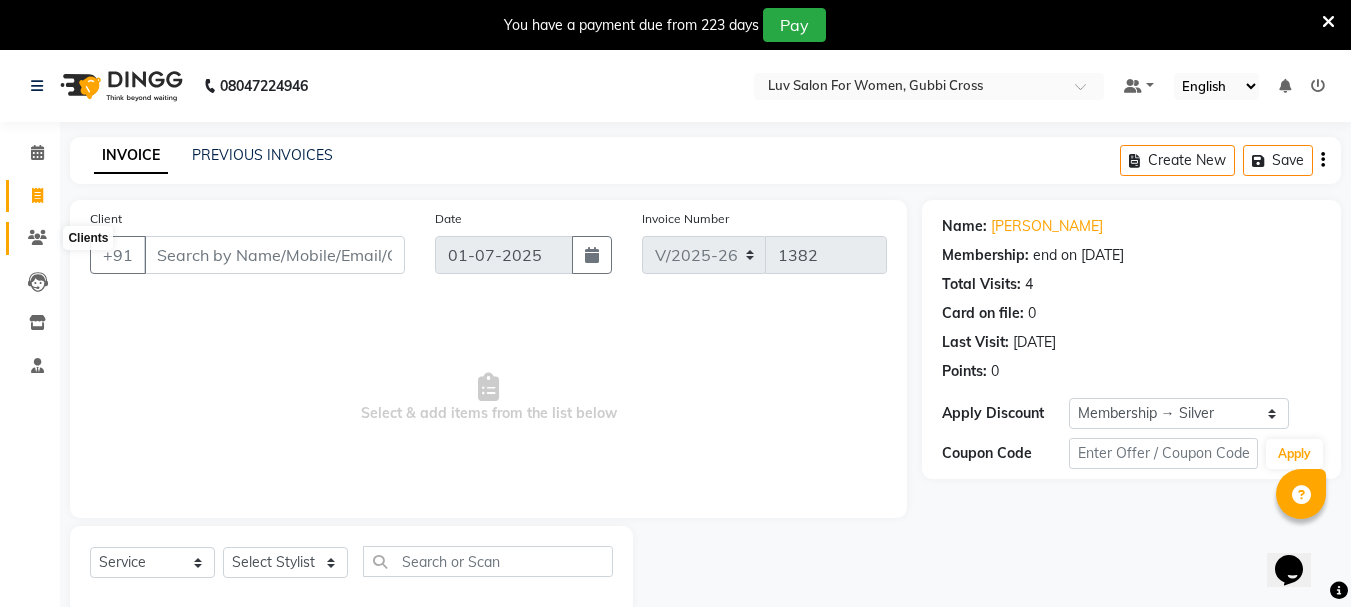 click 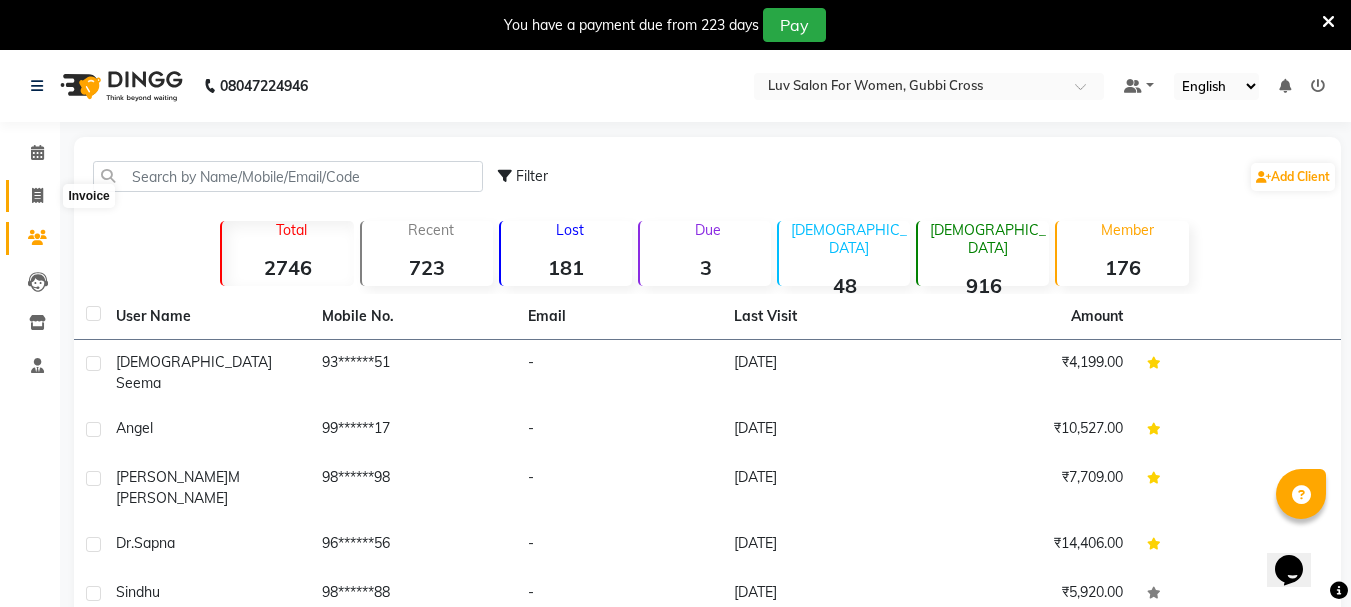 click 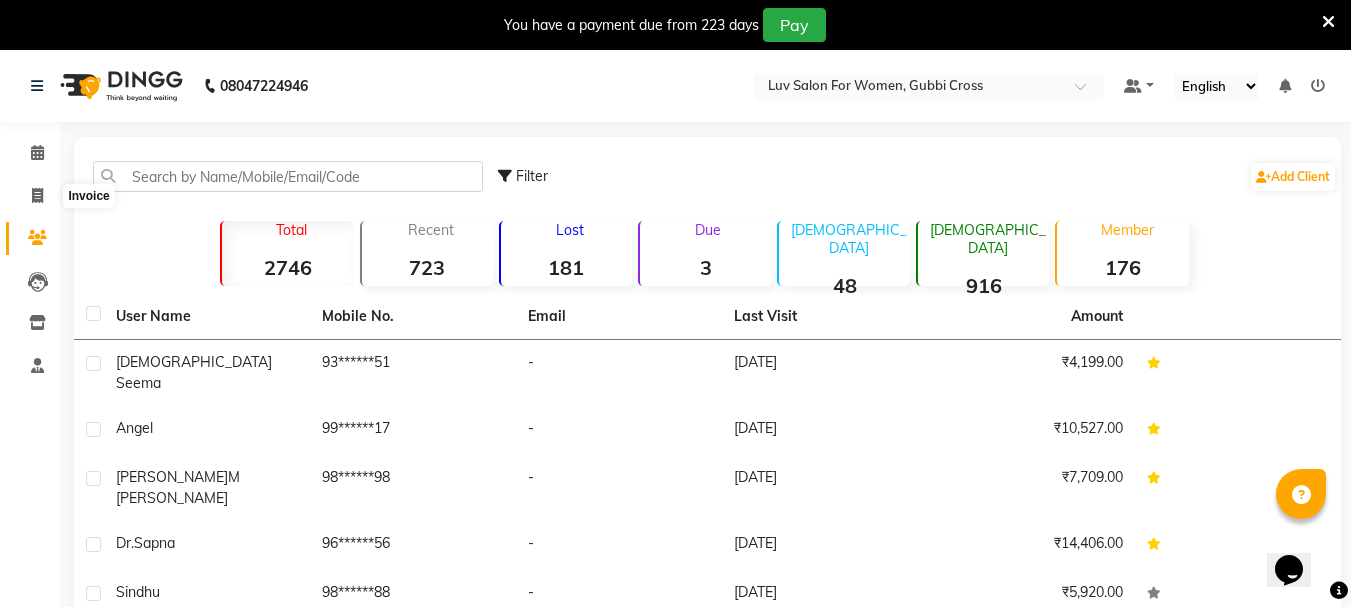 select on "service" 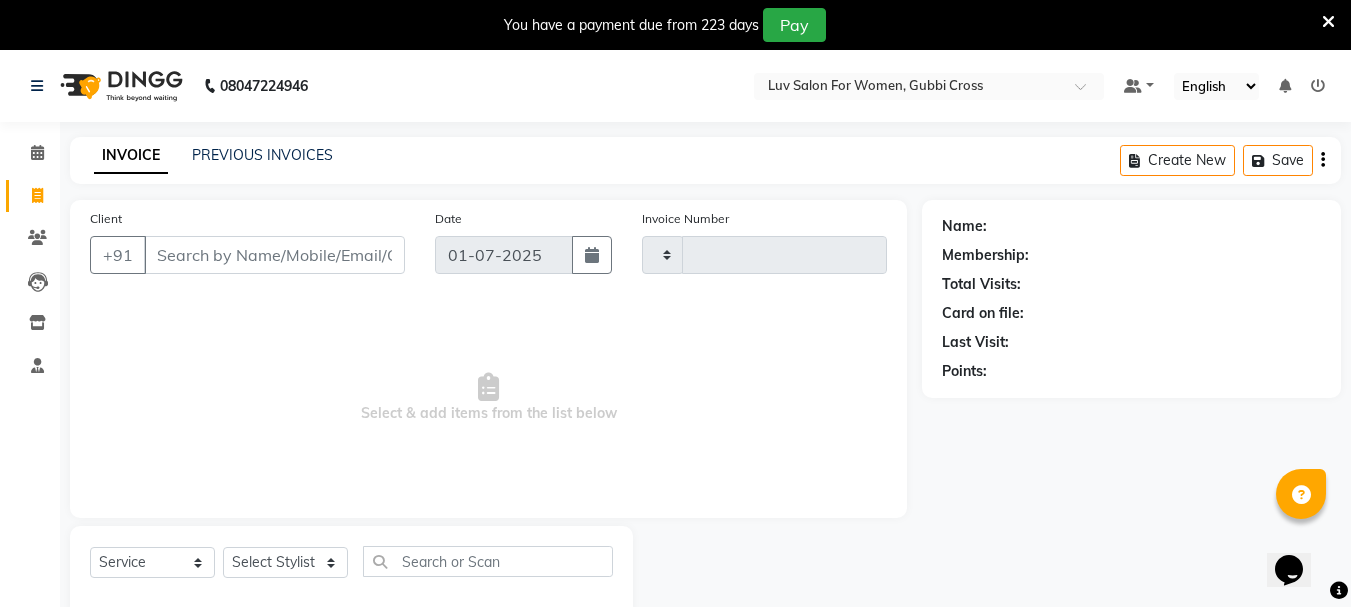 scroll, scrollTop: 50, scrollLeft: 0, axis: vertical 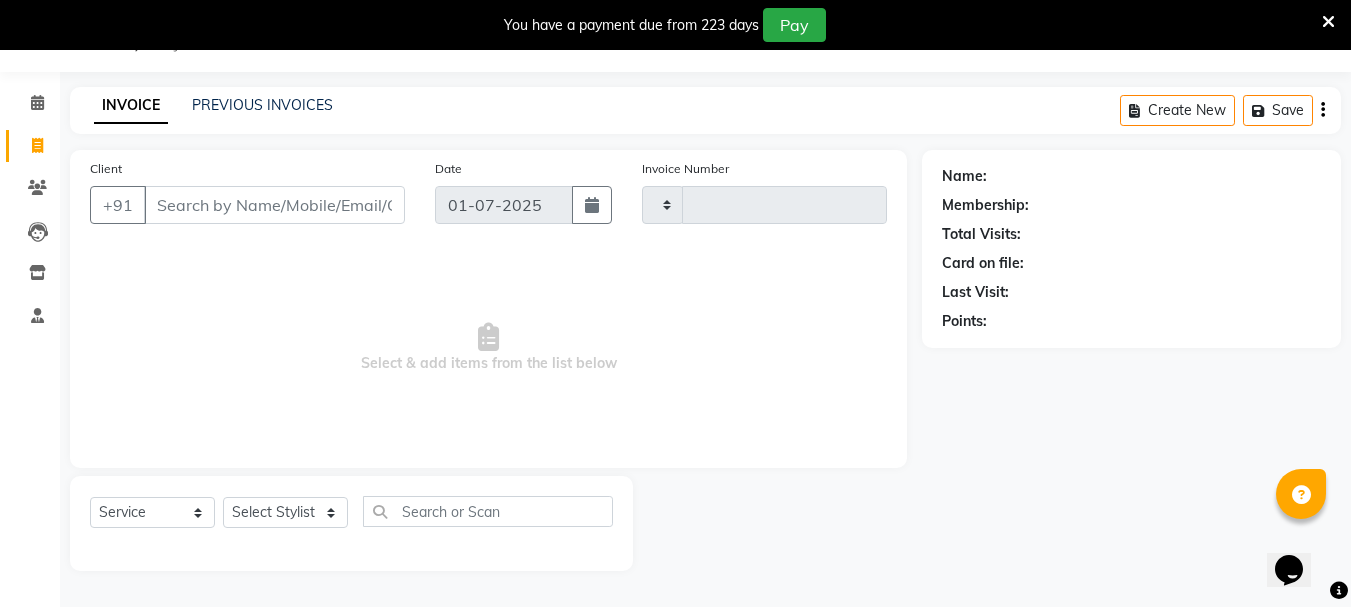 type on "1382" 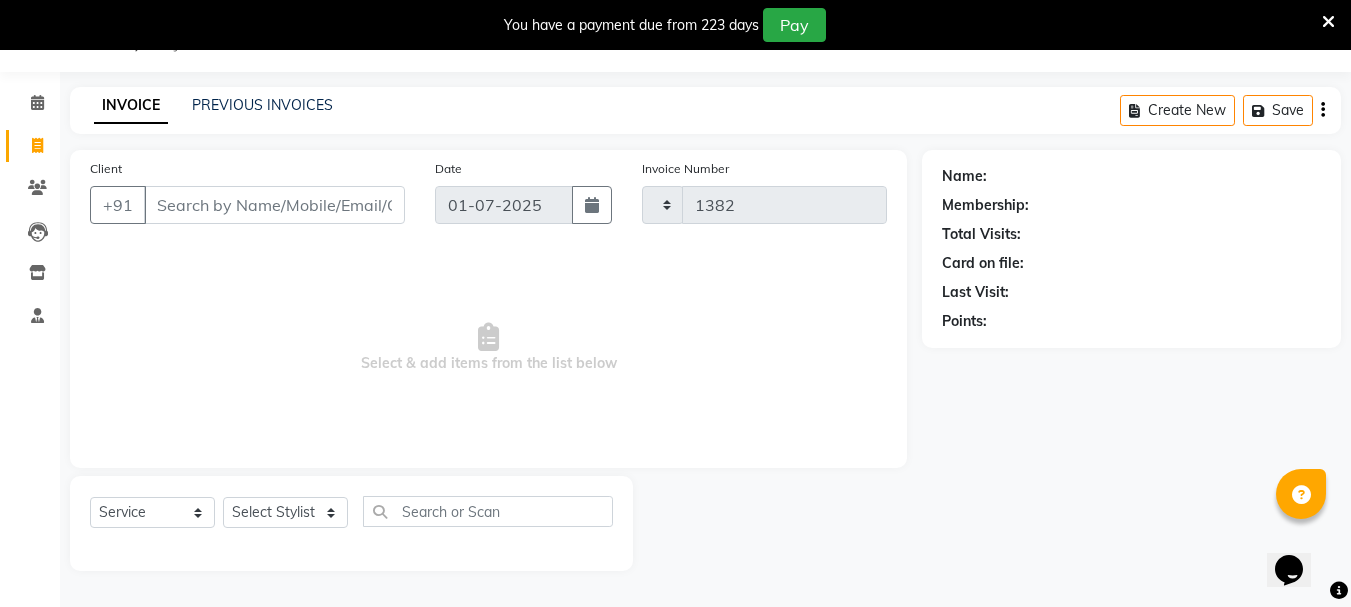 select on "7221" 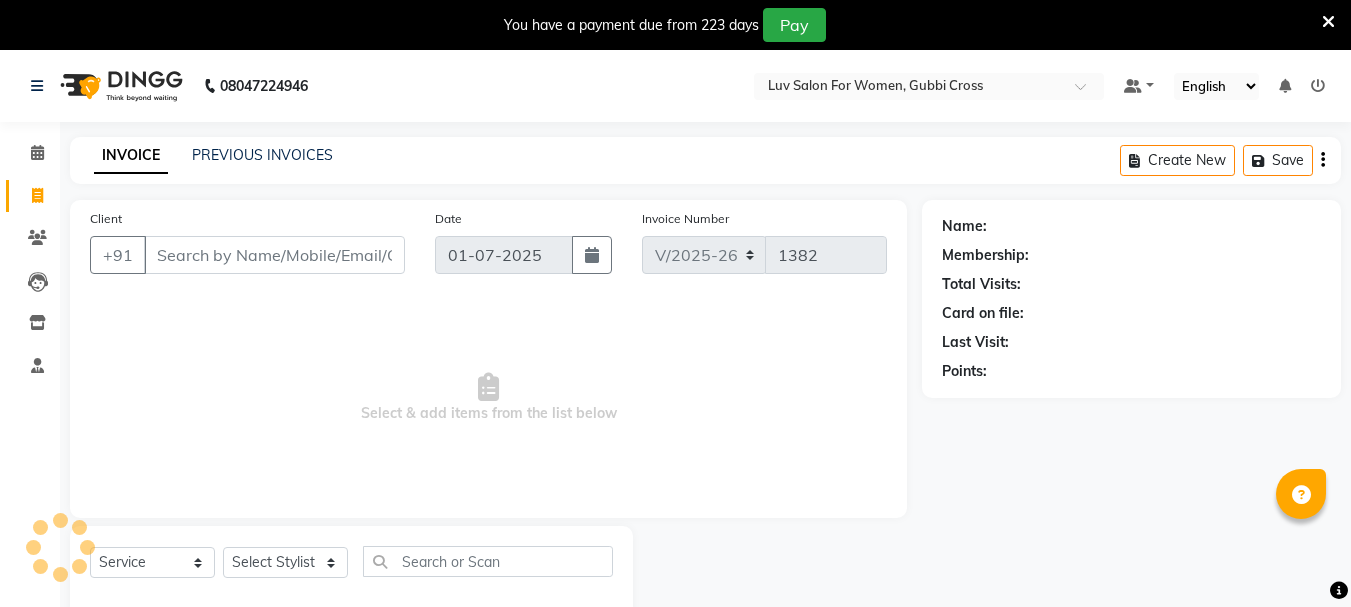 select on "7221" 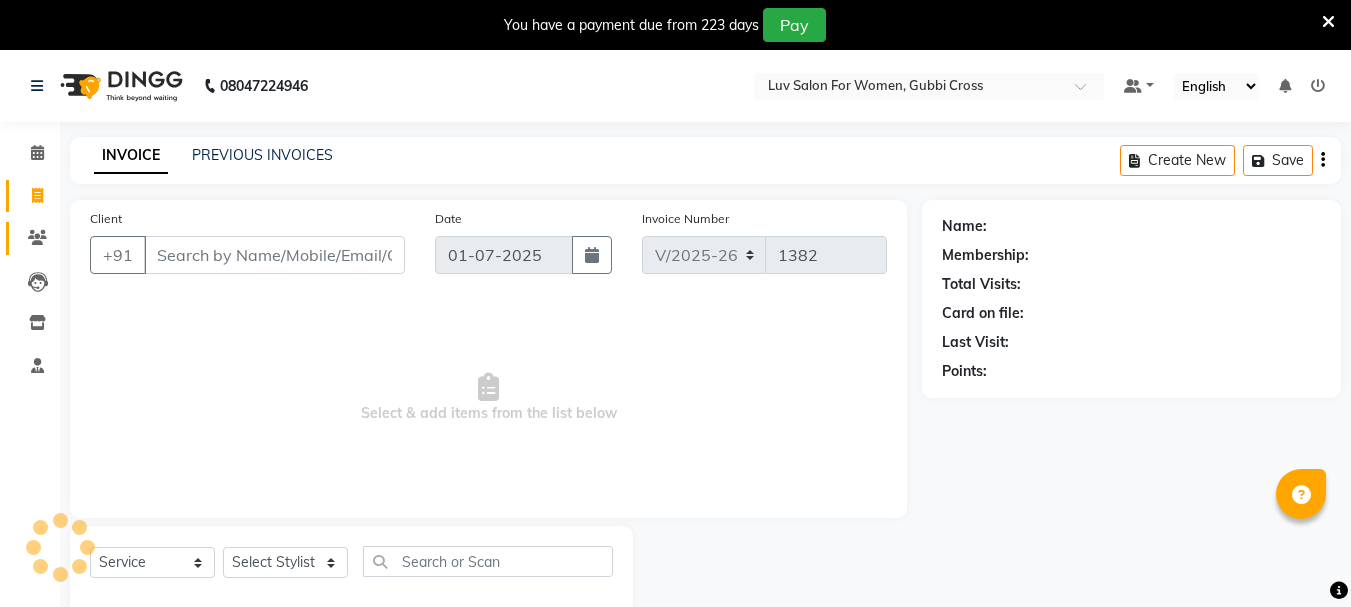 scroll, scrollTop: 0, scrollLeft: 0, axis: both 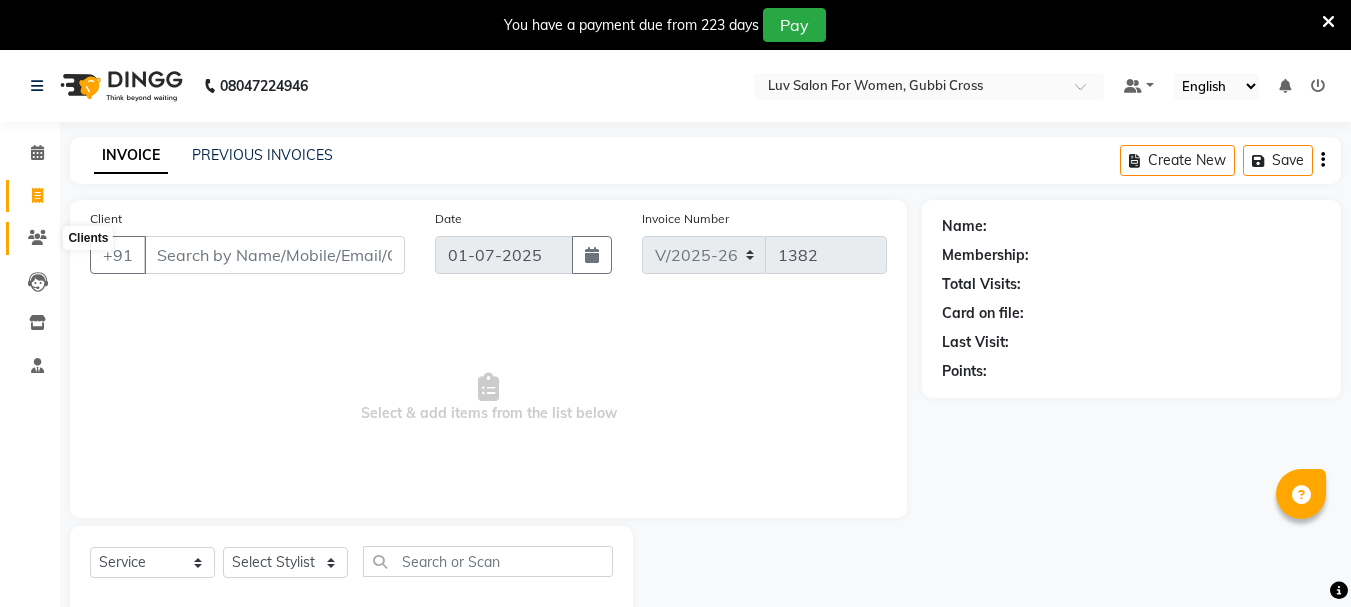click 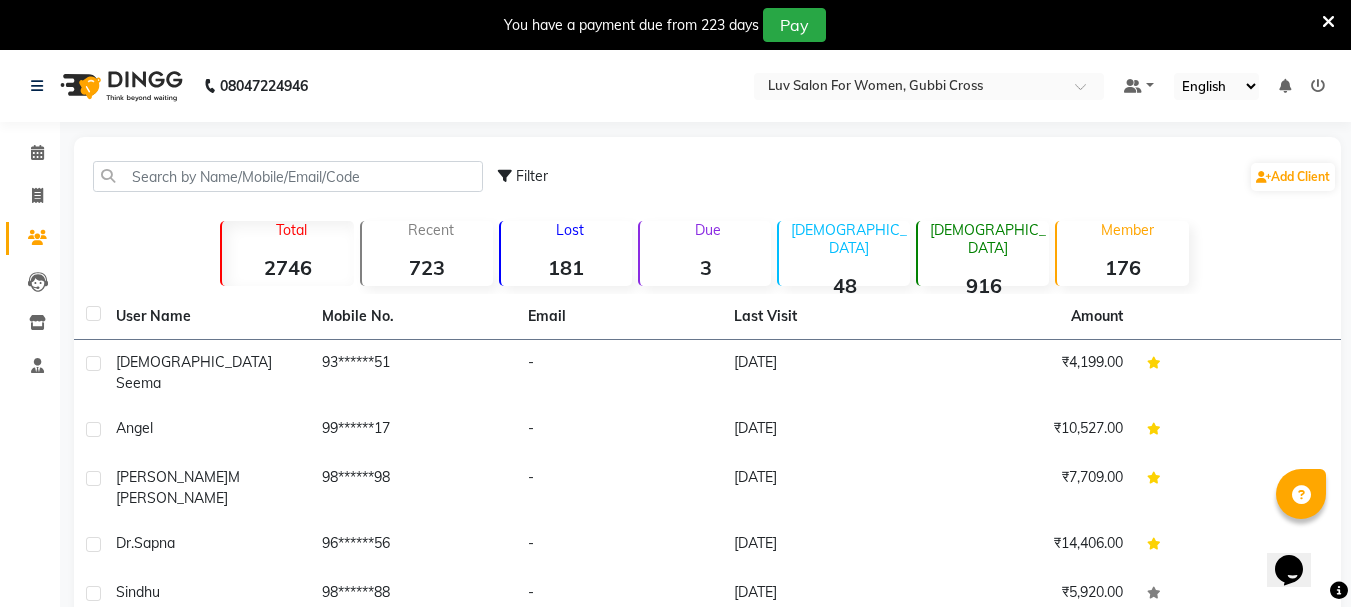 scroll, scrollTop: 0, scrollLeft: 0, axis: both 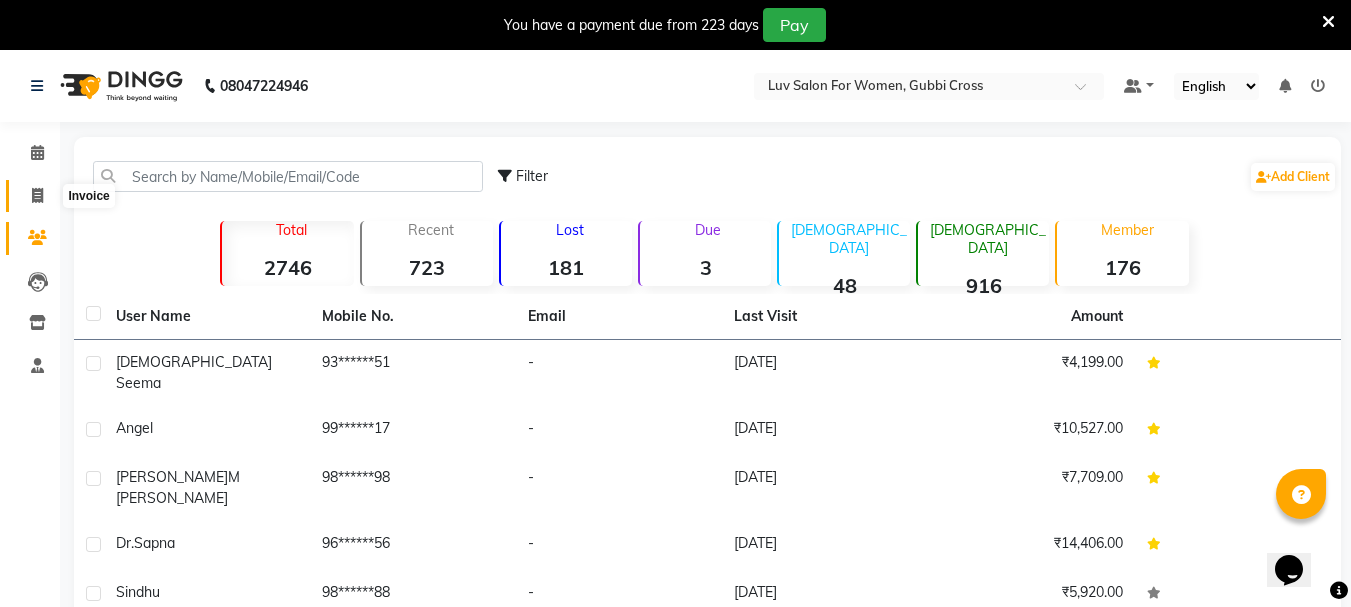 click 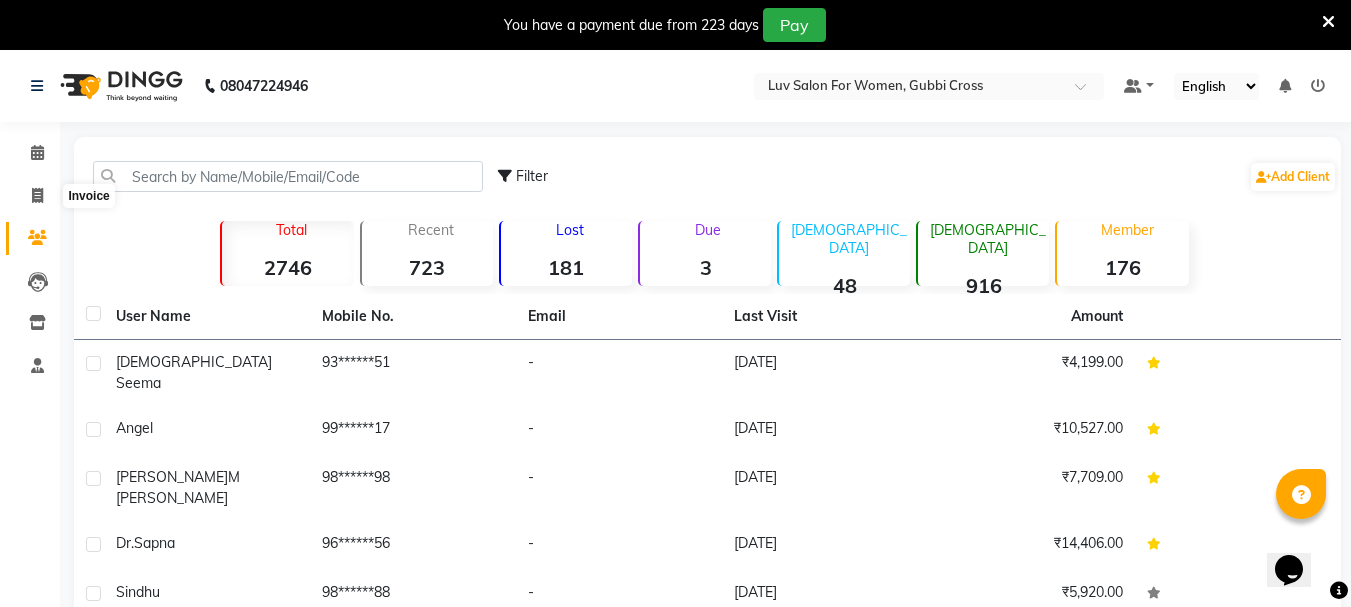 select on "service" 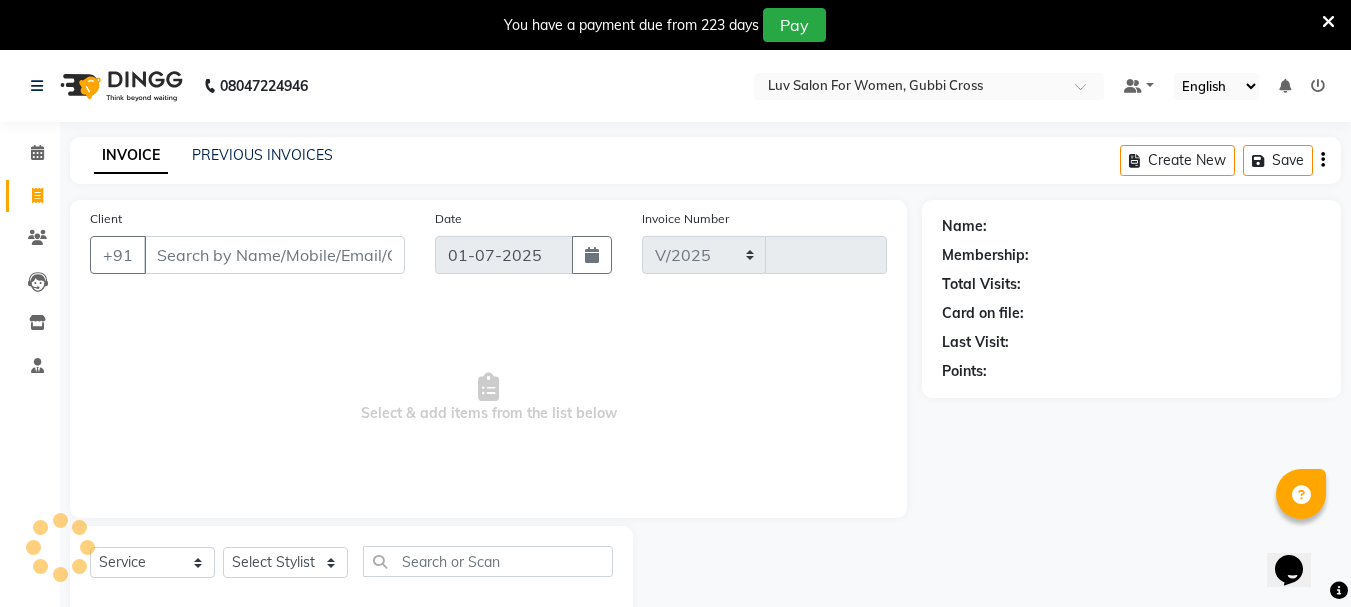 select on "7221" 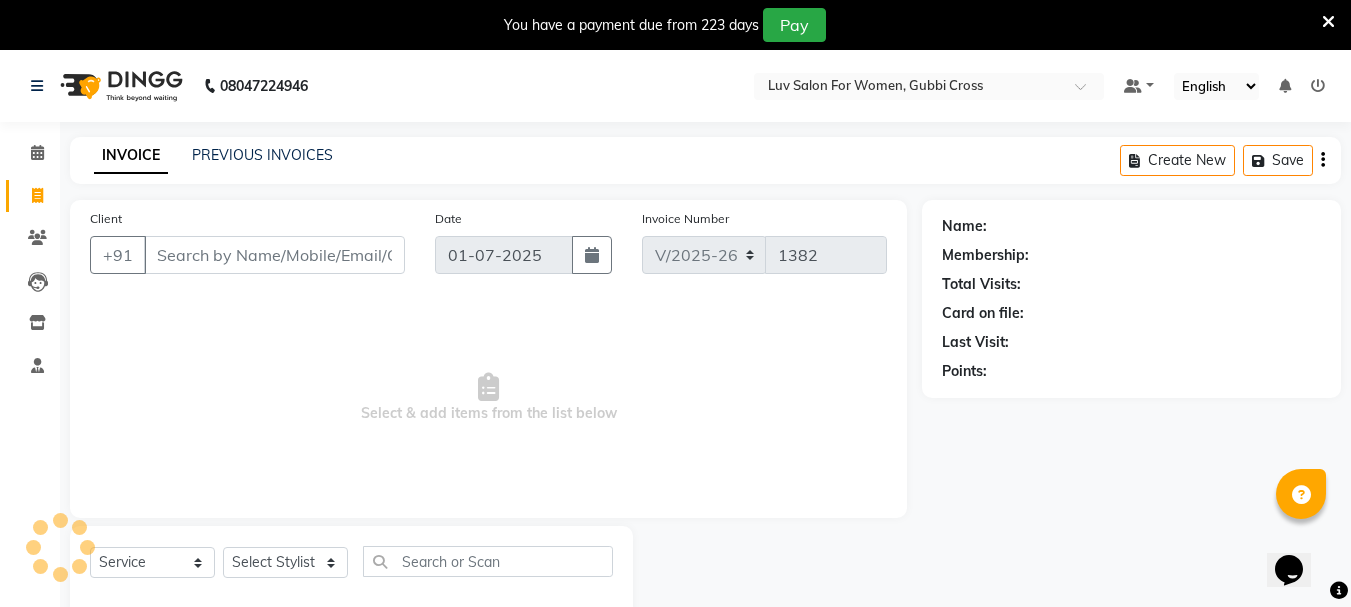 scroll, scrollTop: 50, scrollLeft: 0, axis: vertical 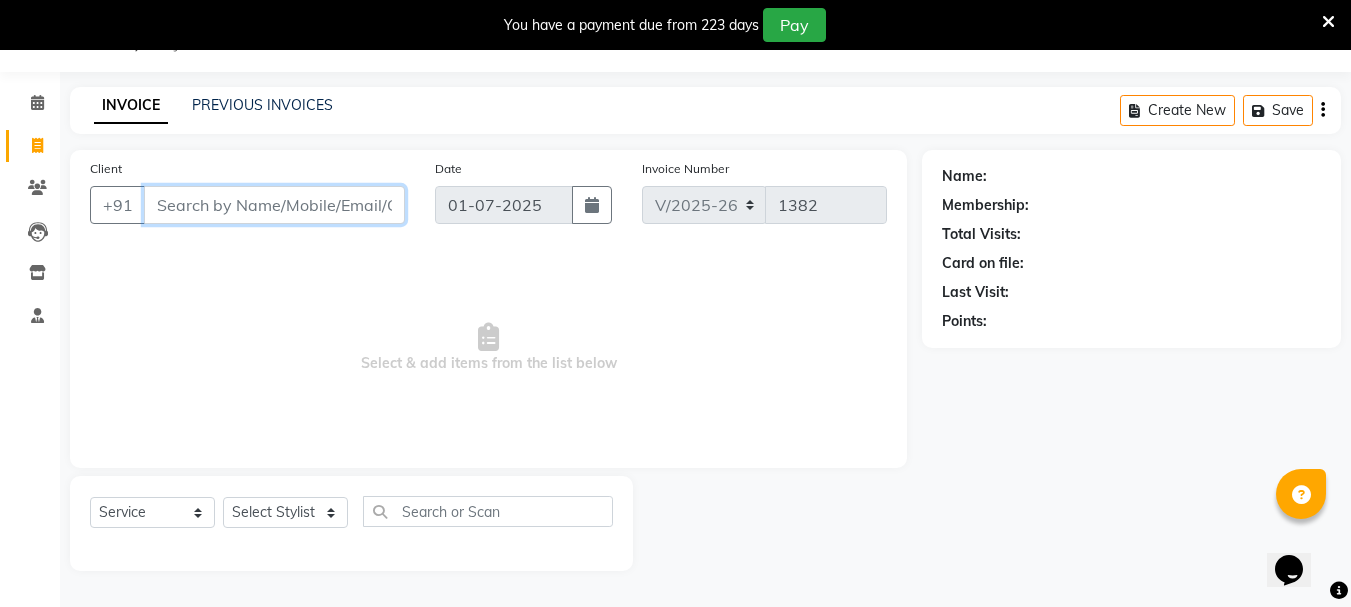 click on "Client" at bounding box center [274, 205] 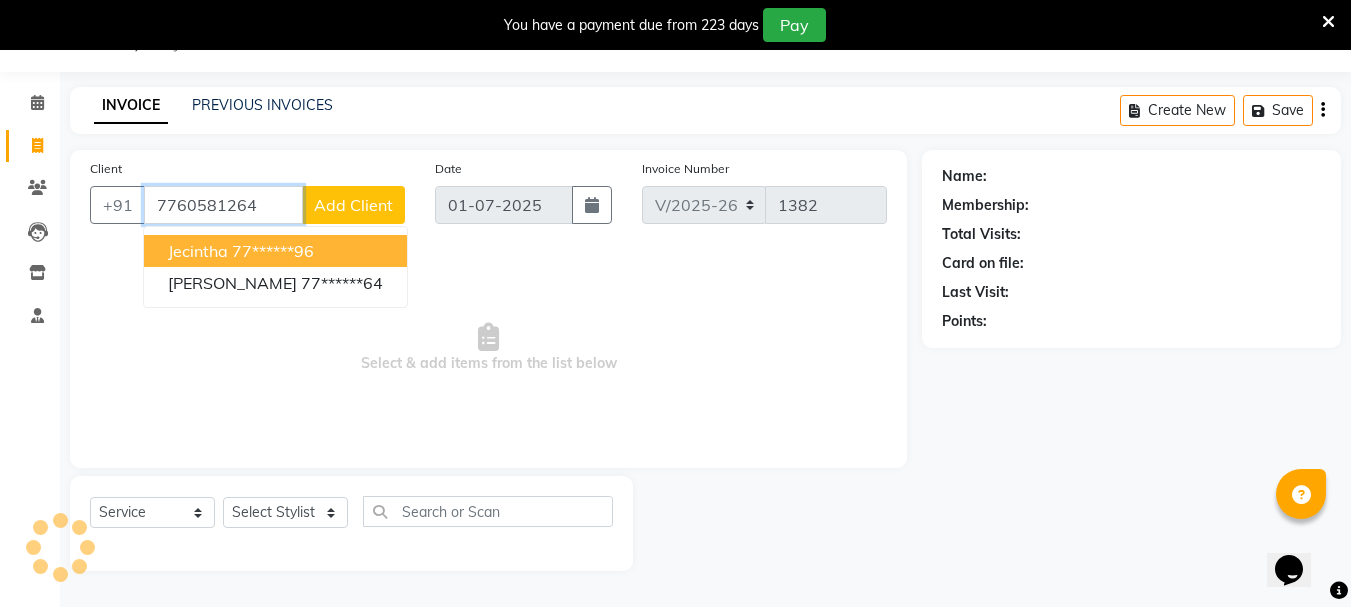 type on "7760581264" 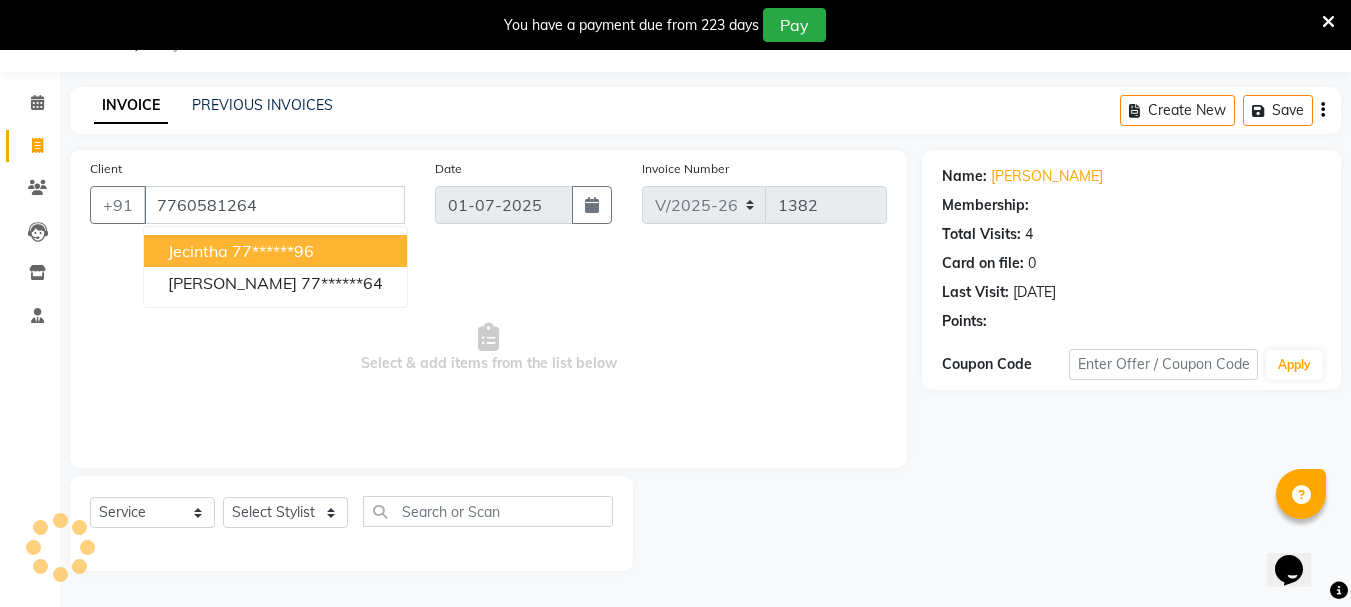 select on "1: Object" 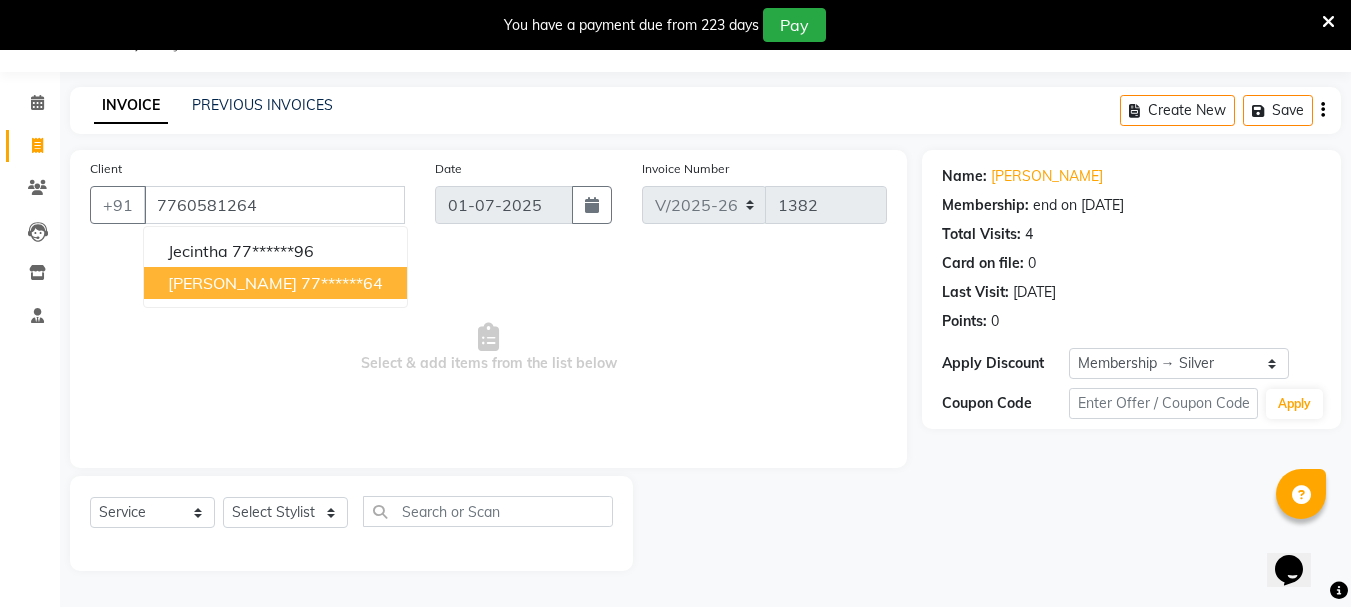click on "77******64" at bounding box center [342, 283] 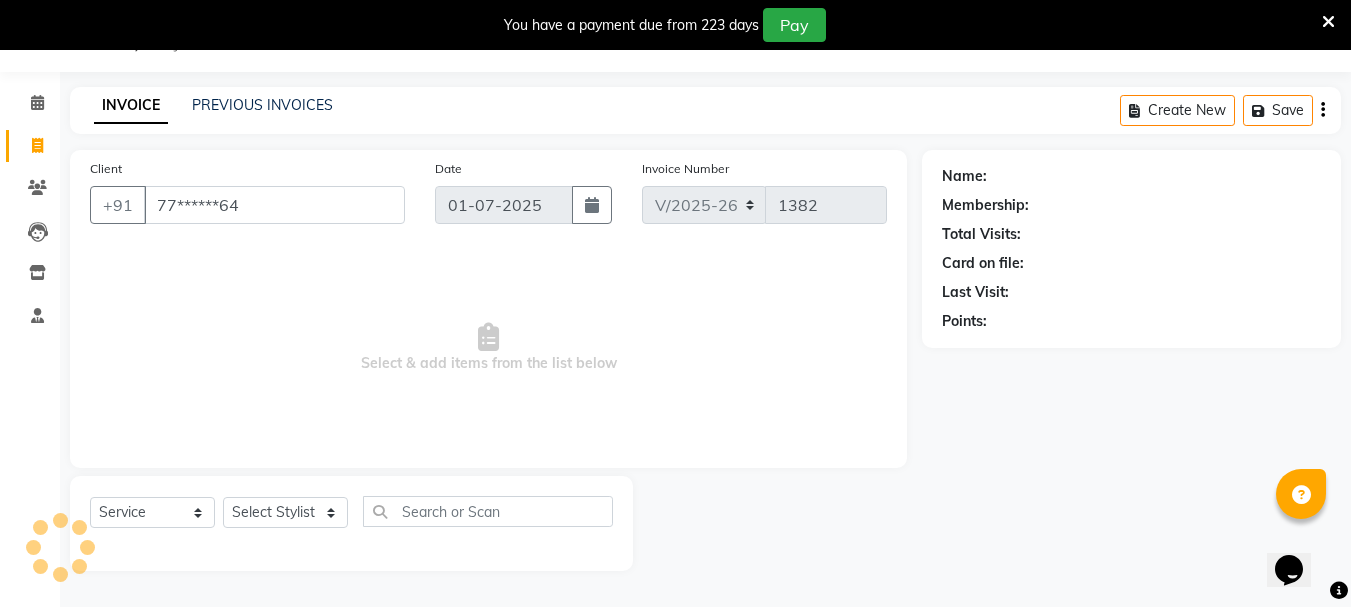 select on "1: Object" 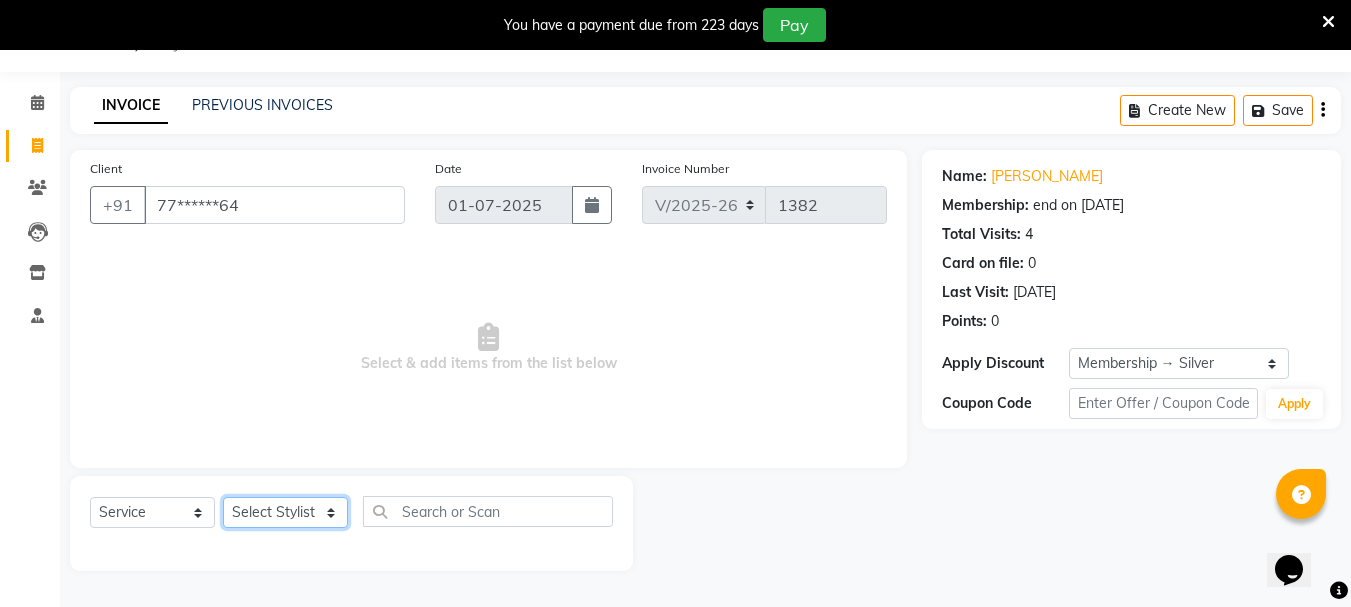 click on "Select Stylist Bhavani Buati [PERSON_NAME] [PERSON_NAME] [PERSON_NAME] Salon Manager [PERSON_NAME] [PERSON_NAME] [PERSON_NAME]" 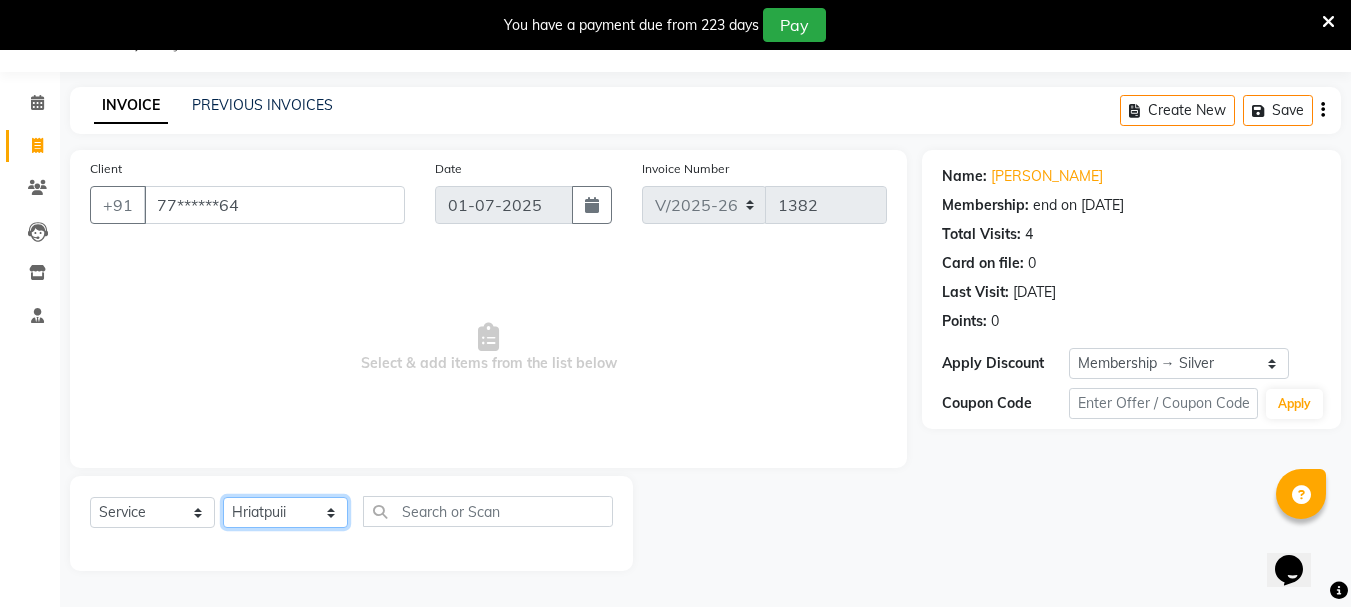 click on "Select Stylist Bhavani Buati [PERSON_NAME] [PERSON_NAME] [PERSON_NAME] Salon Manager [PERSON_NAME] [PERSON_NAME] [PERSON_NAME]" 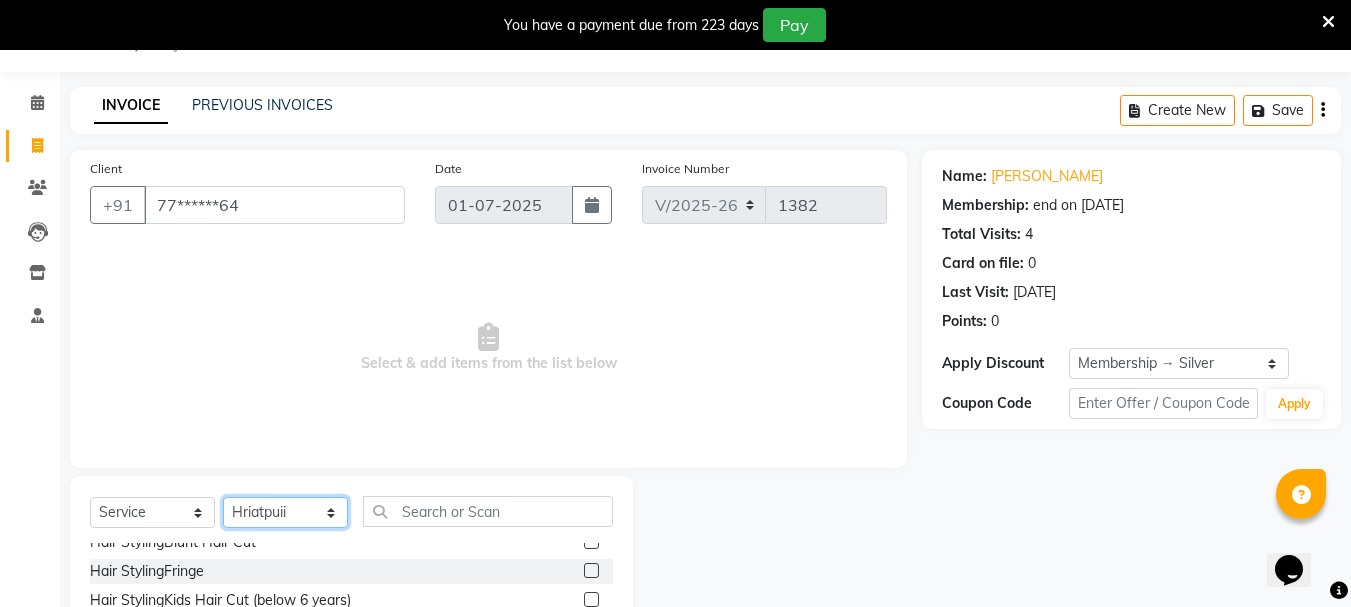 scroll, scrollTop: 0, scrollLeft: 0, axis: both 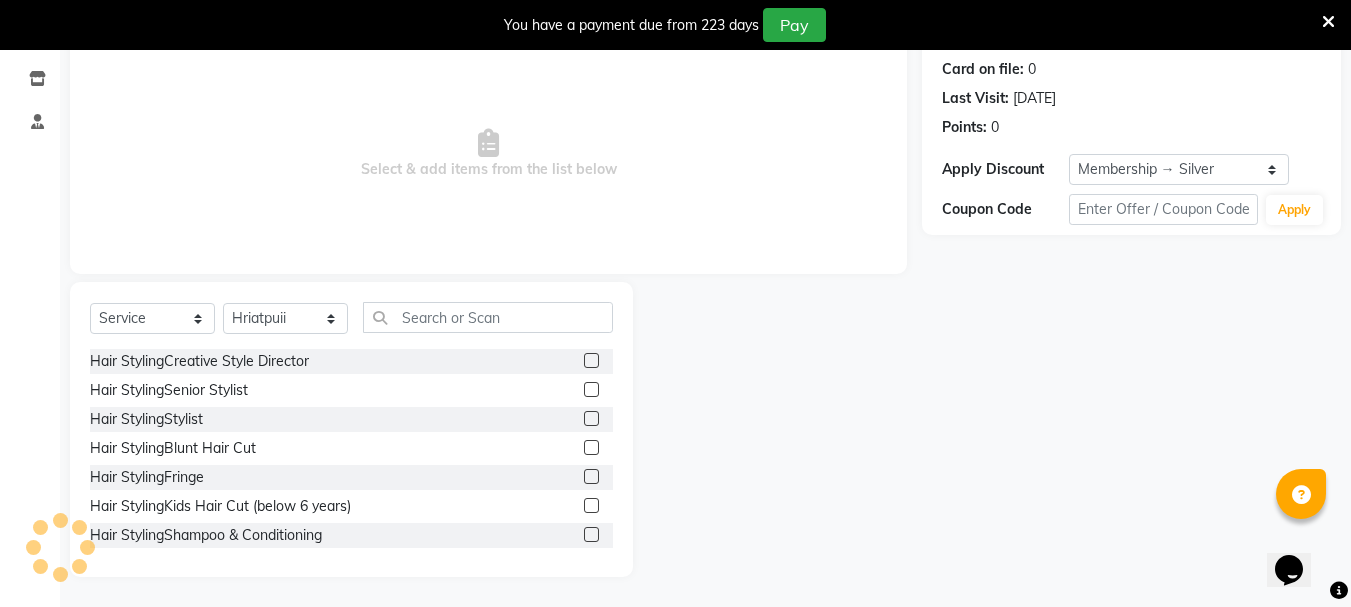 click 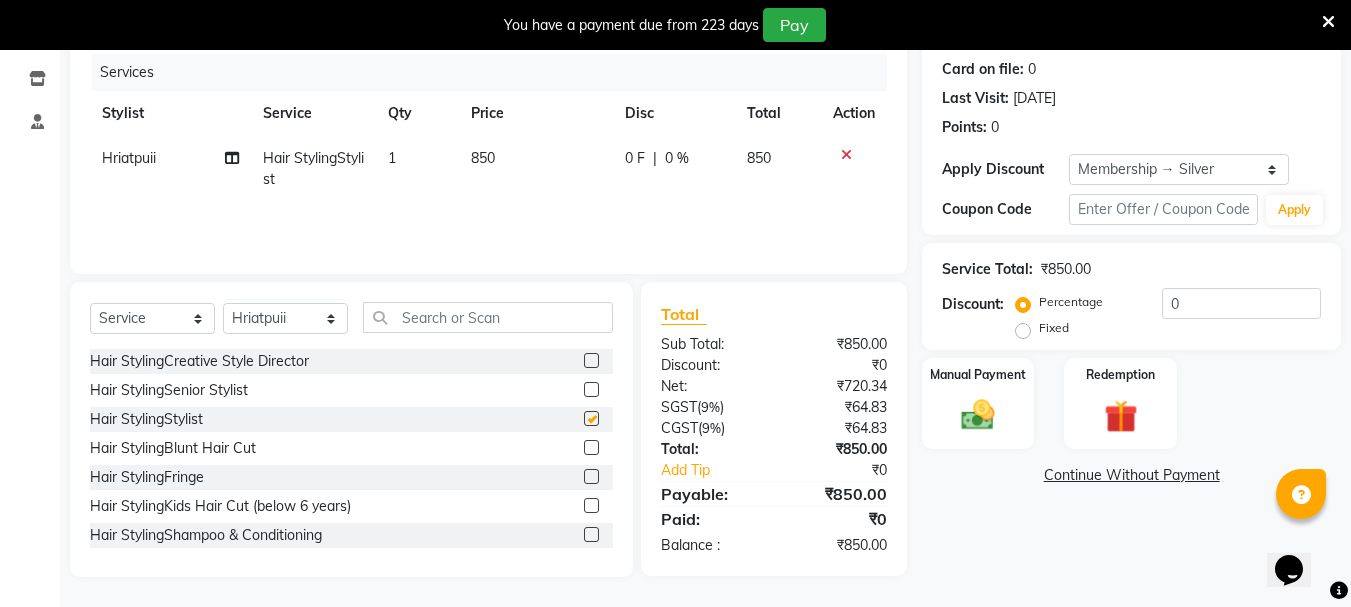 checkbox on "false" 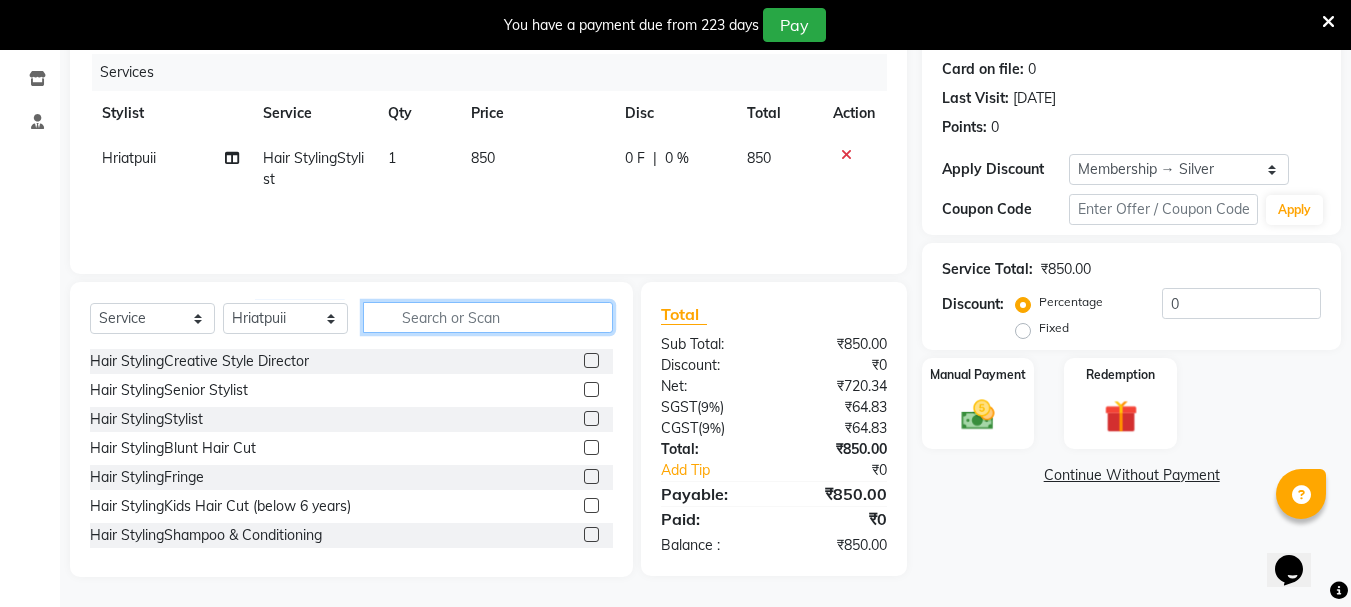 click 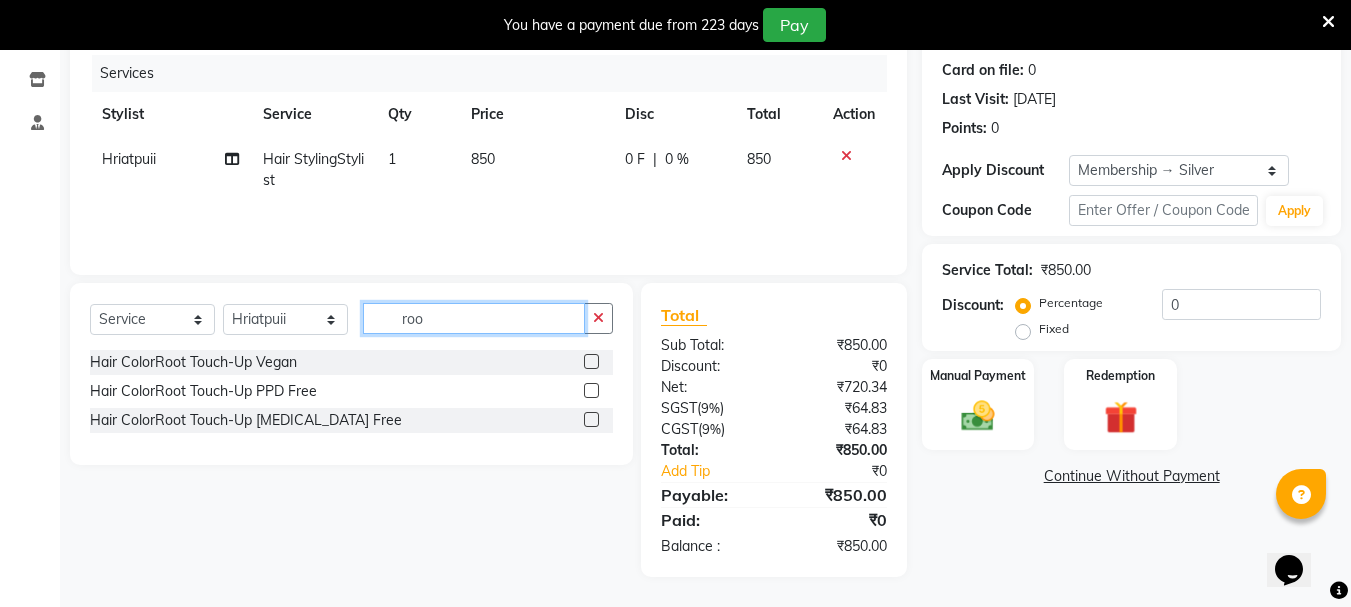 scroll, scrollTop: 243, scrollLeft: 0, axis: vertical 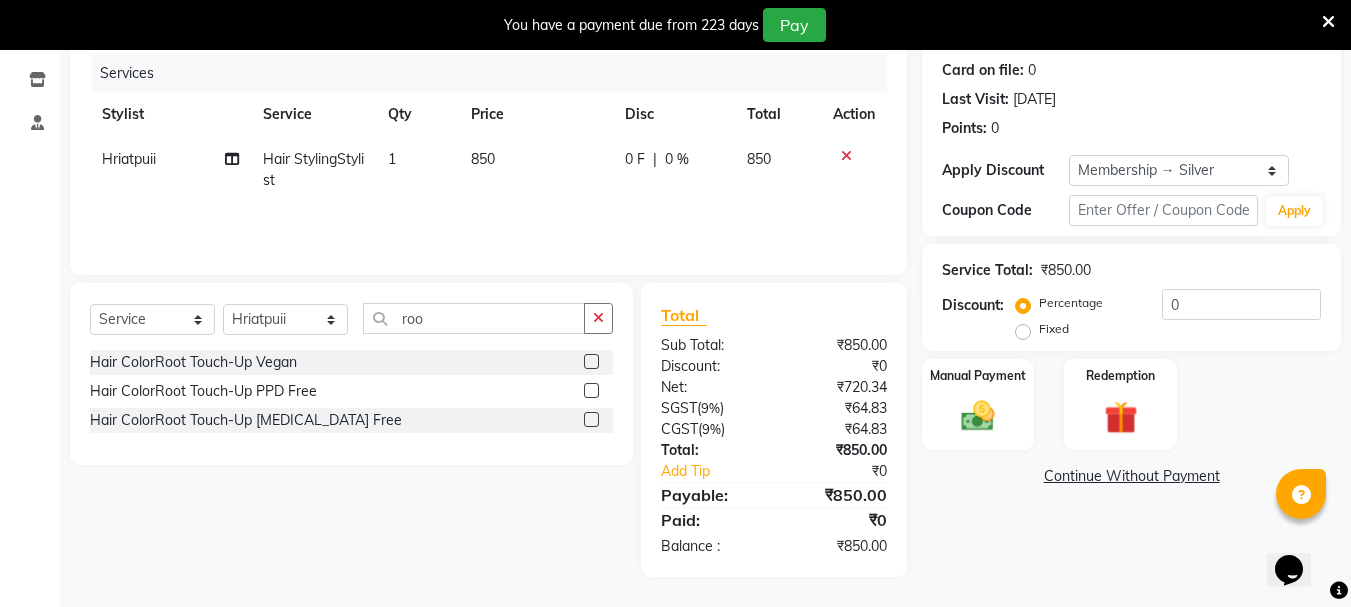 click 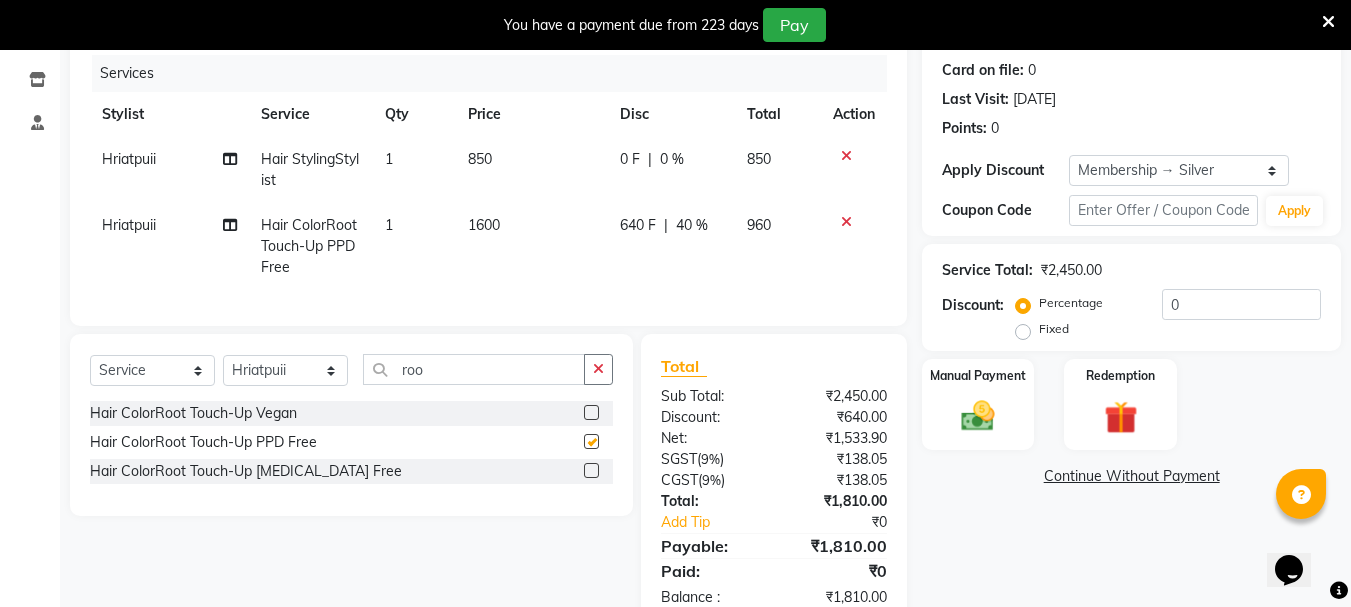 checkbox on "false" 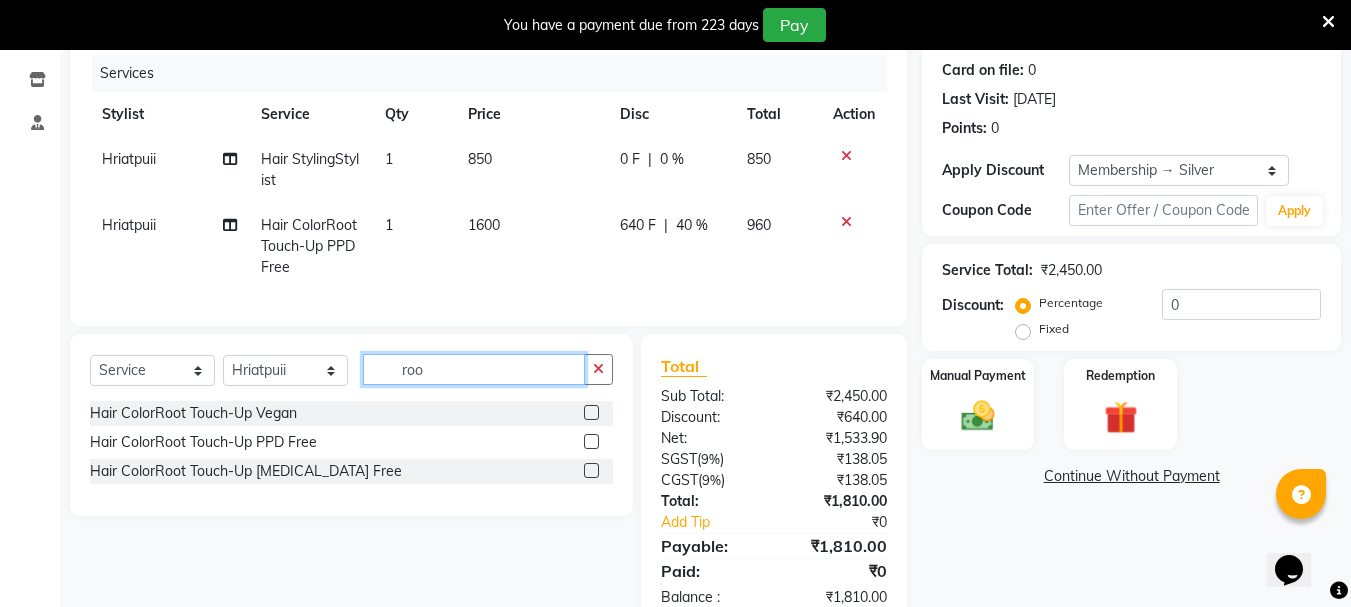 click on "roo" 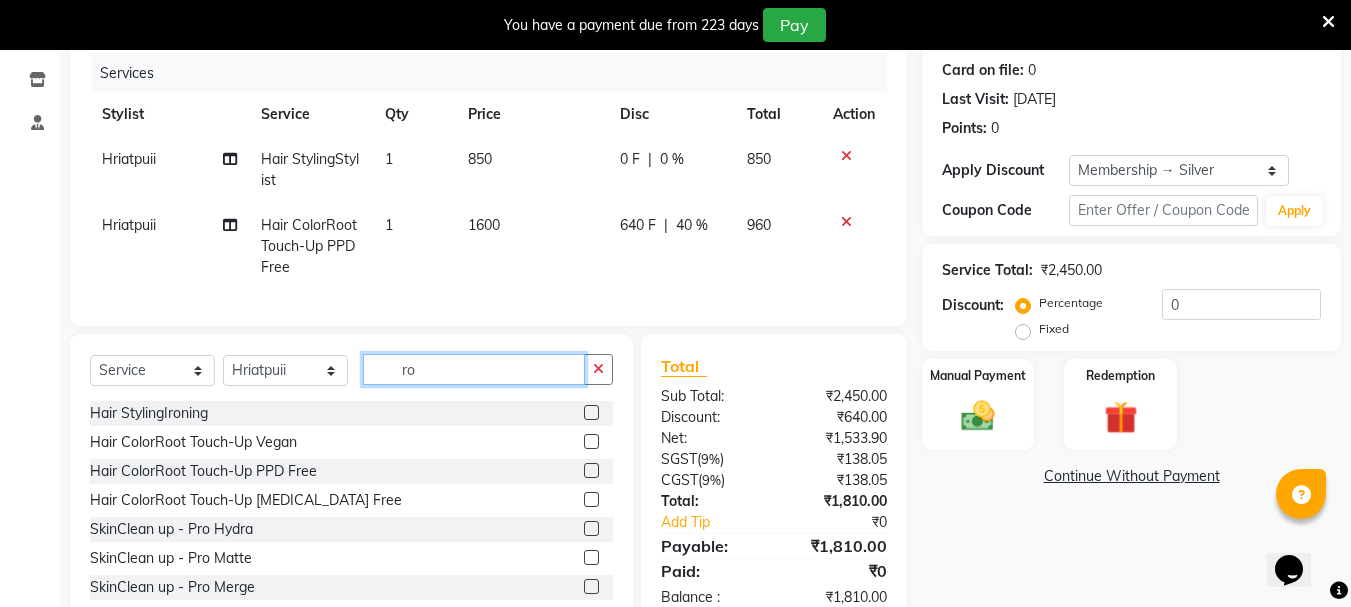 type on "r" 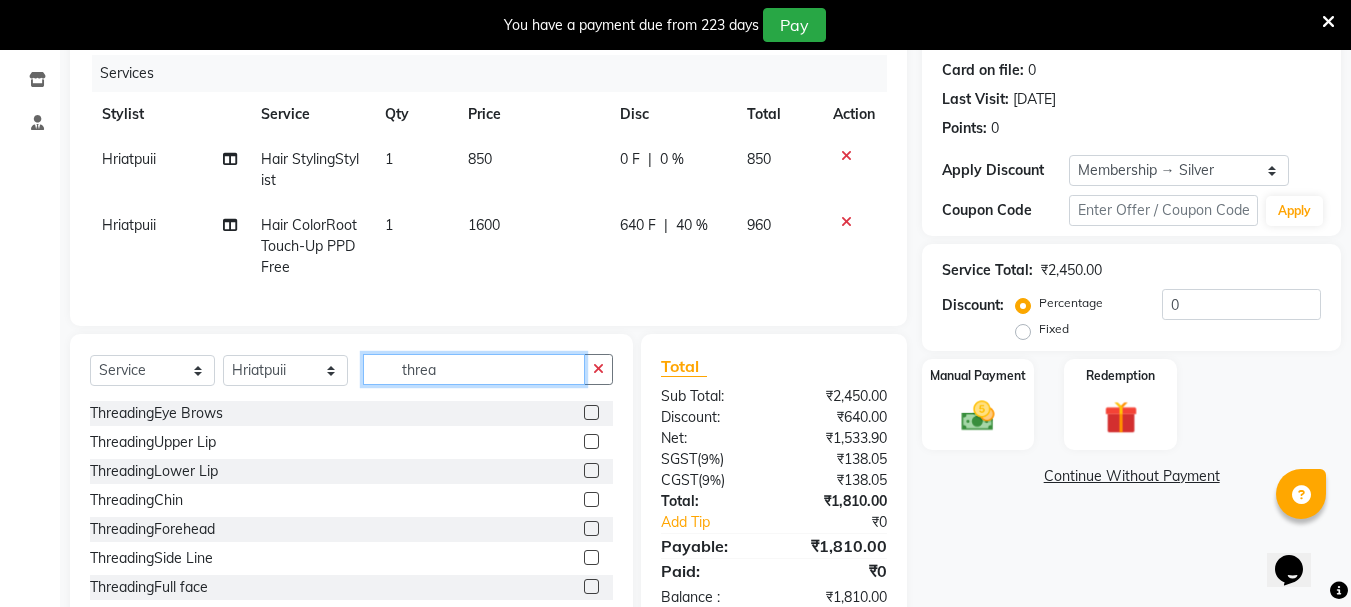 type on "threa" 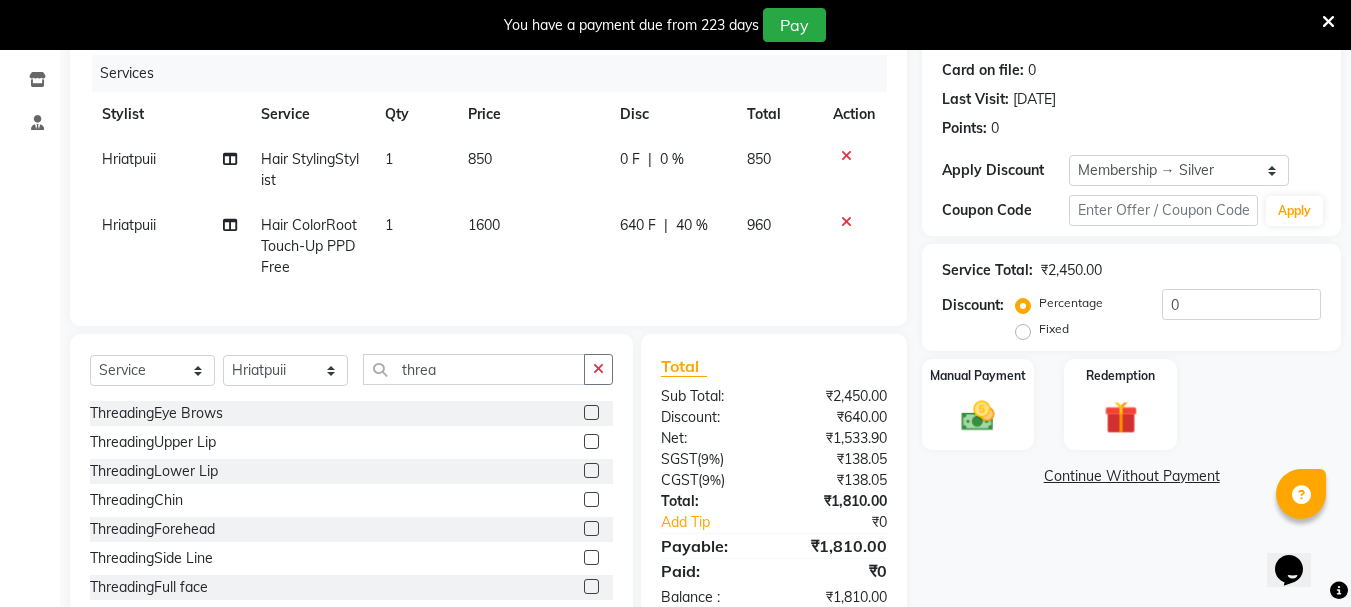 click 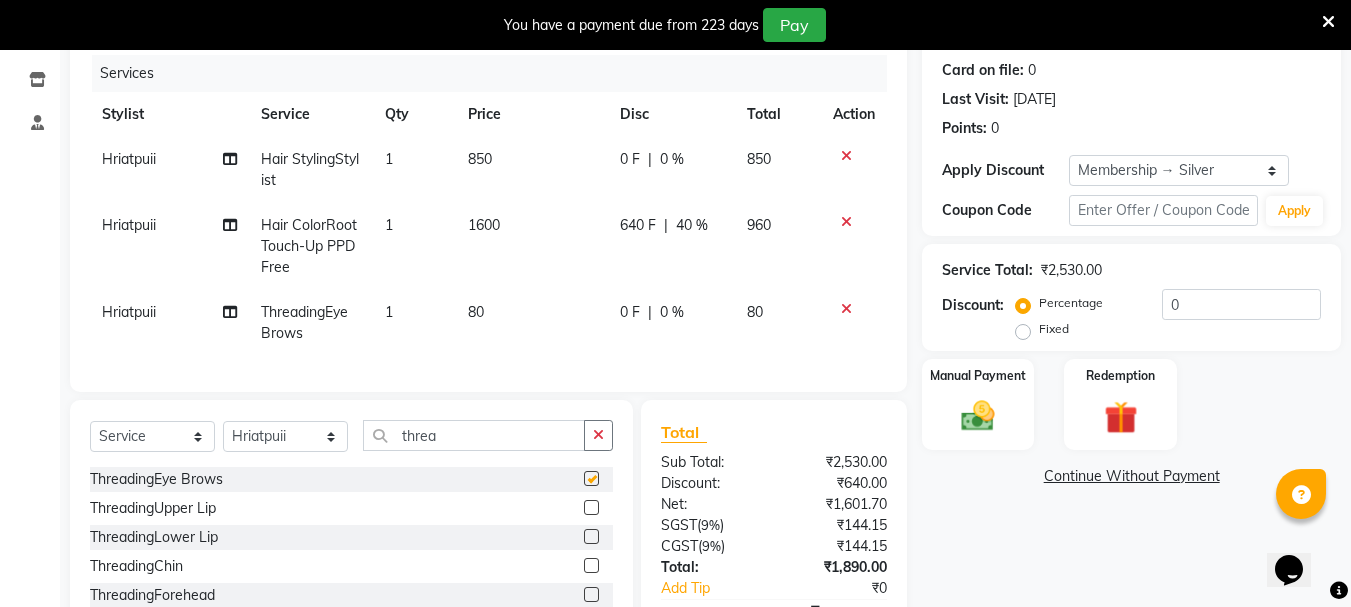 checkbox on "false" 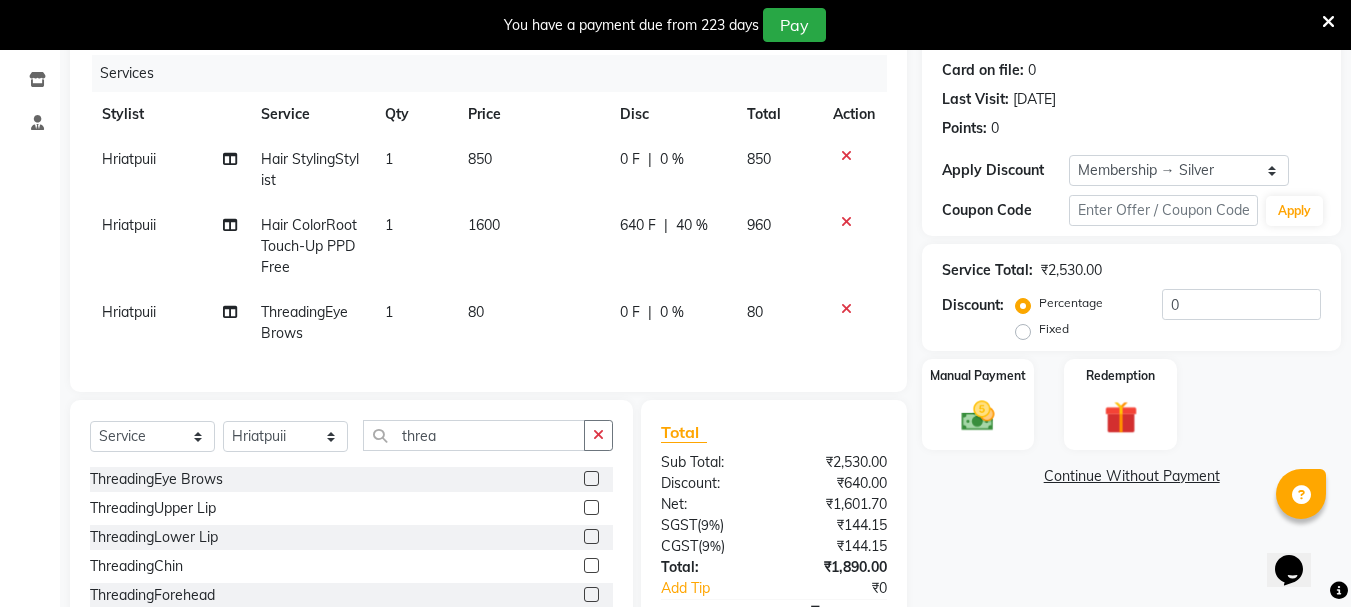 click 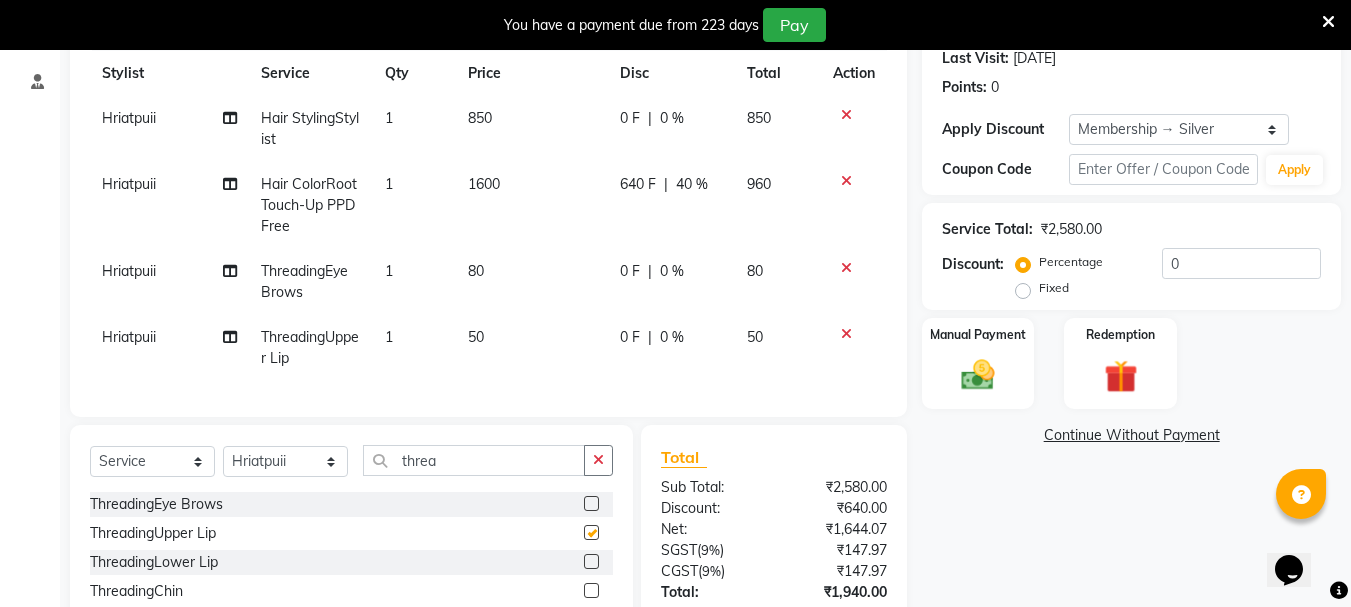 checkbox on "false" 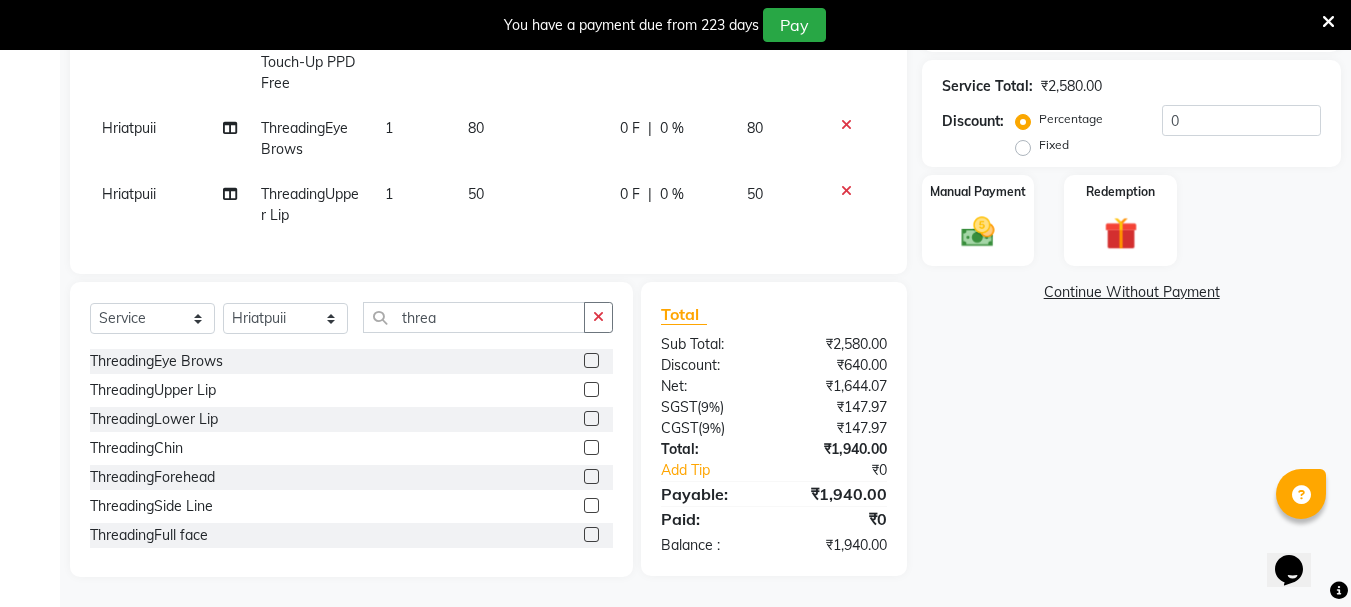 scroll, scrollTop: 442, scrollLeft: 0, axis: vertical 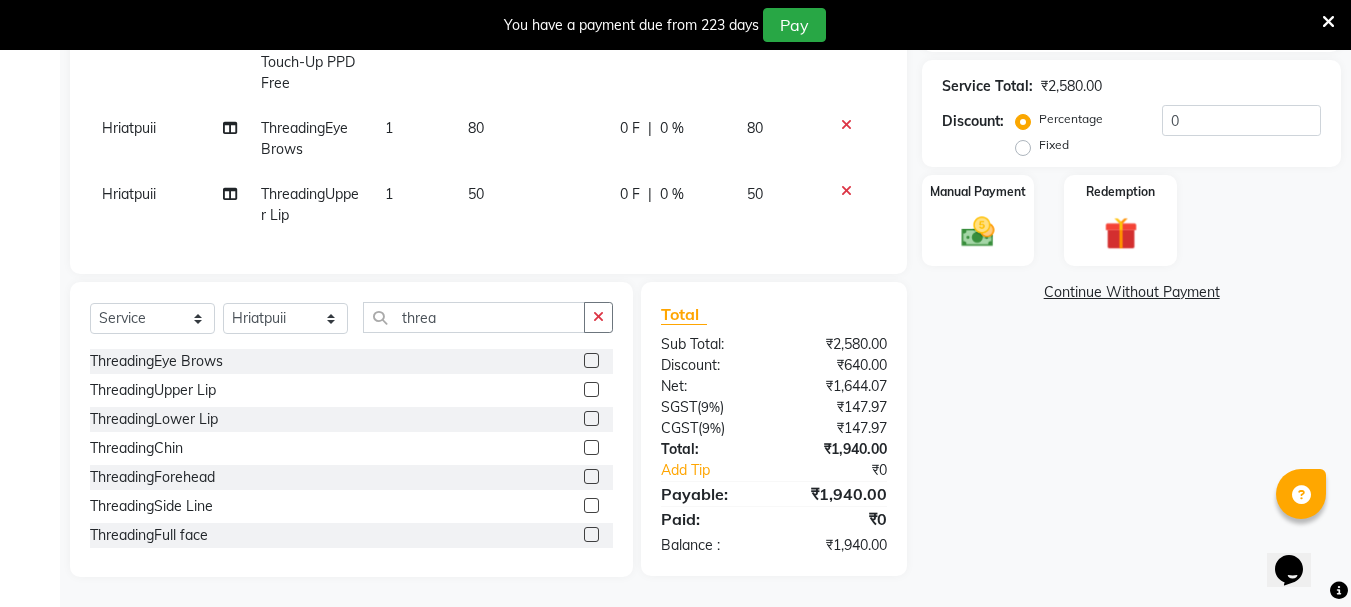 click 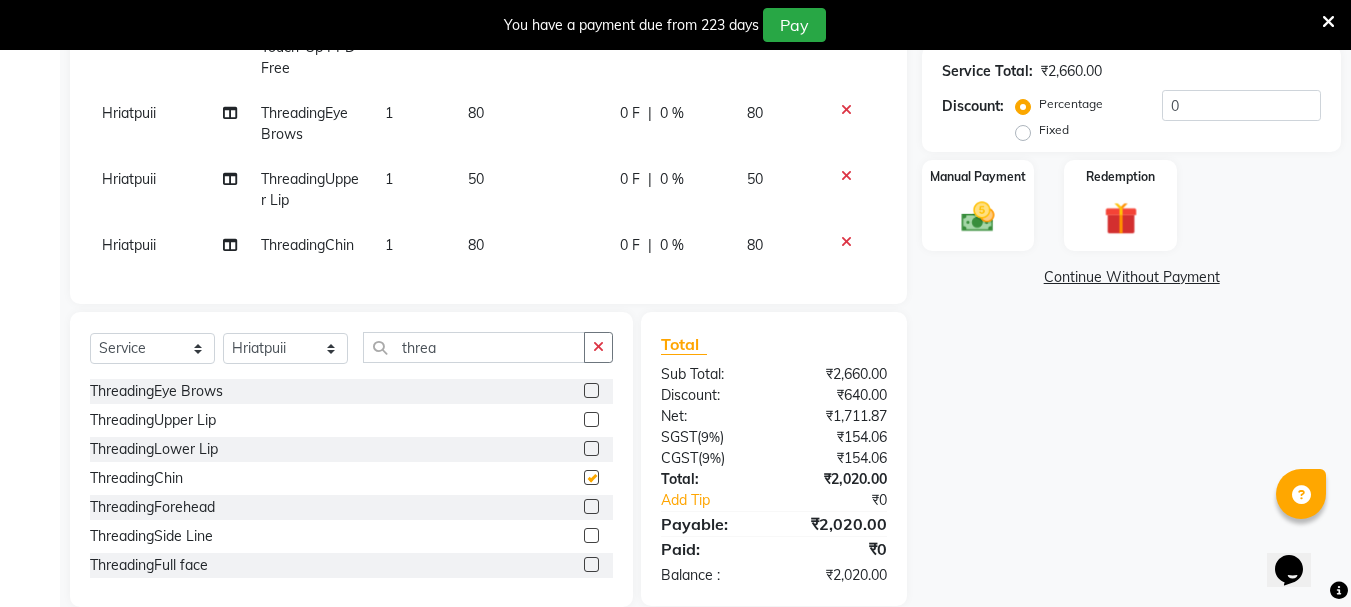 checkbox on "false" 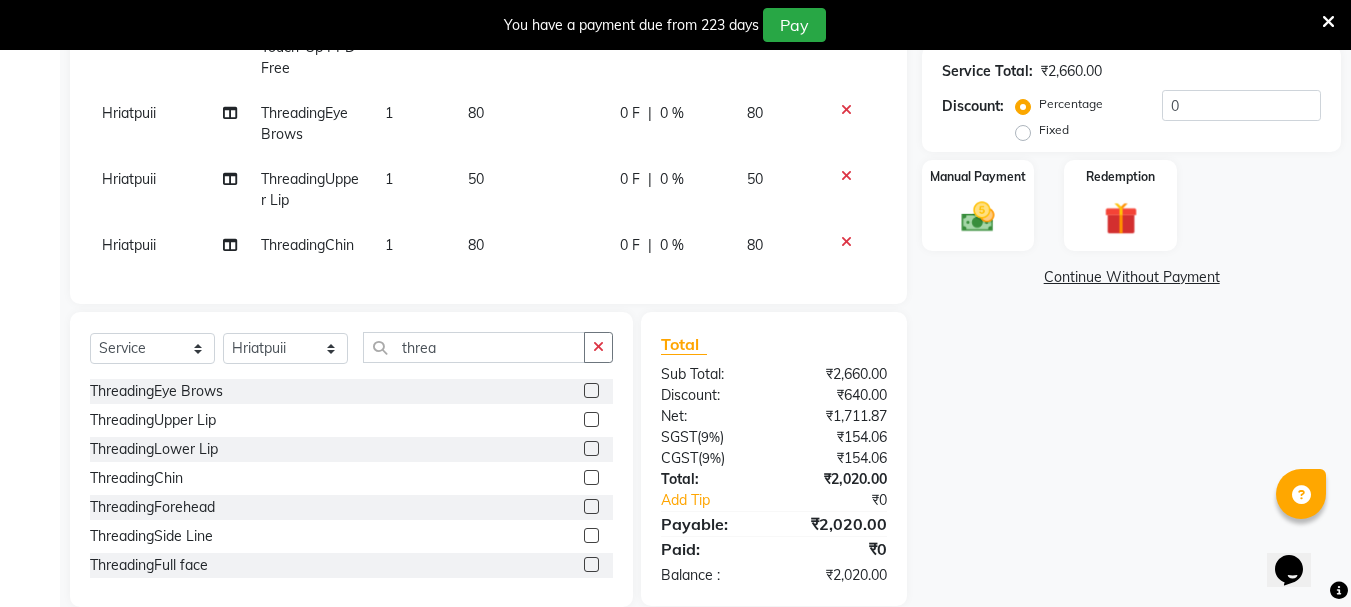 click on "0 F | 0 %" 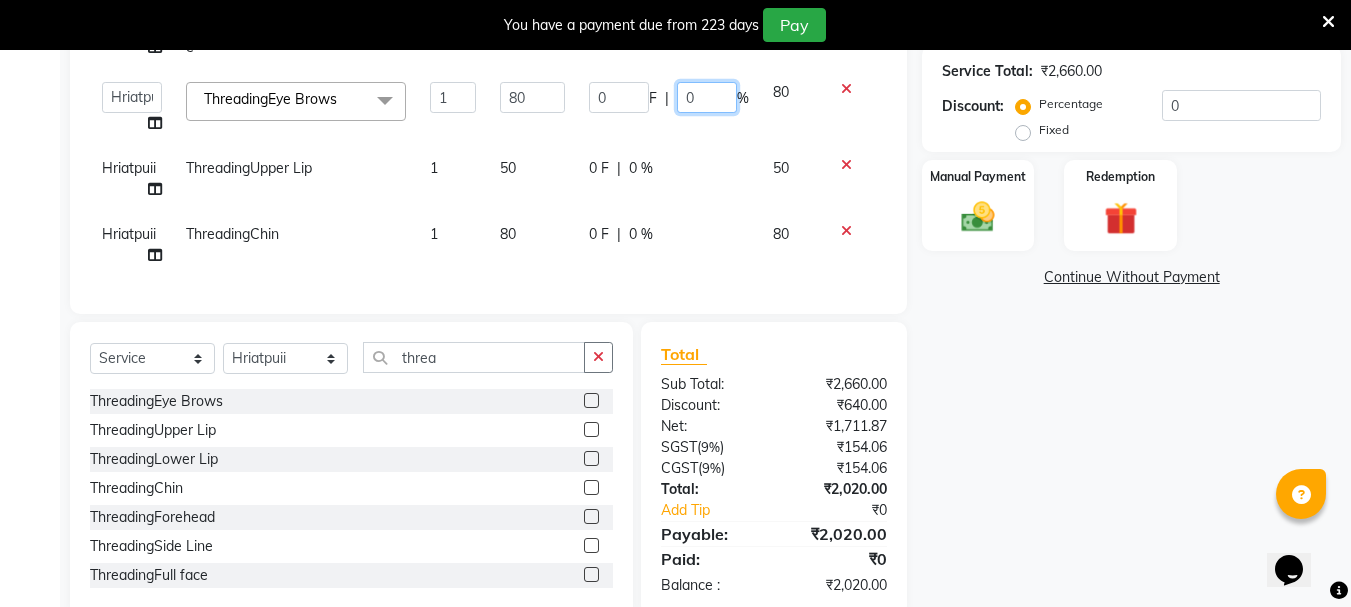 click on "0" 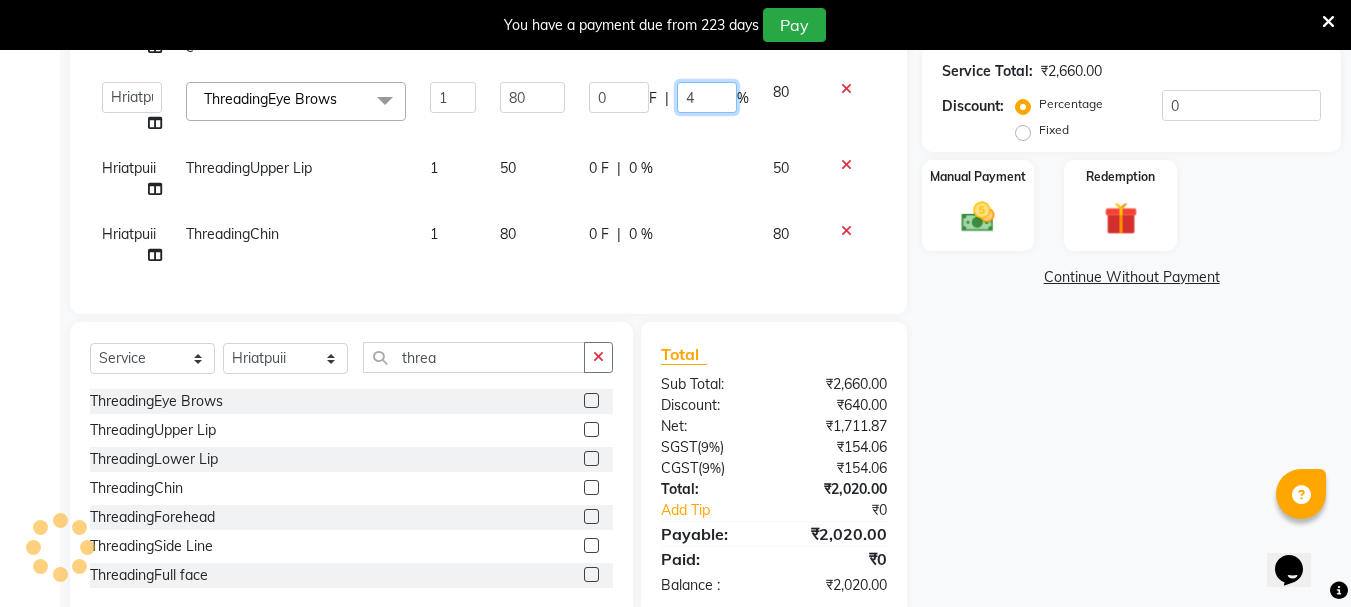 type on "40" 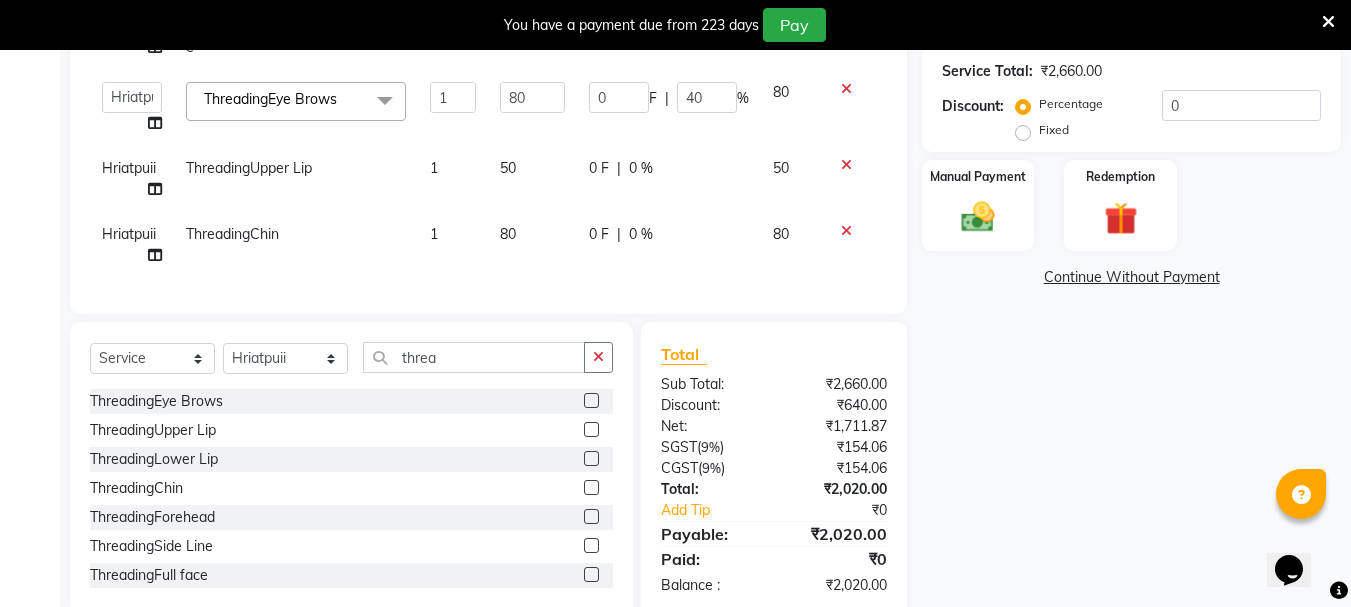 click on "0 F | 0 %" 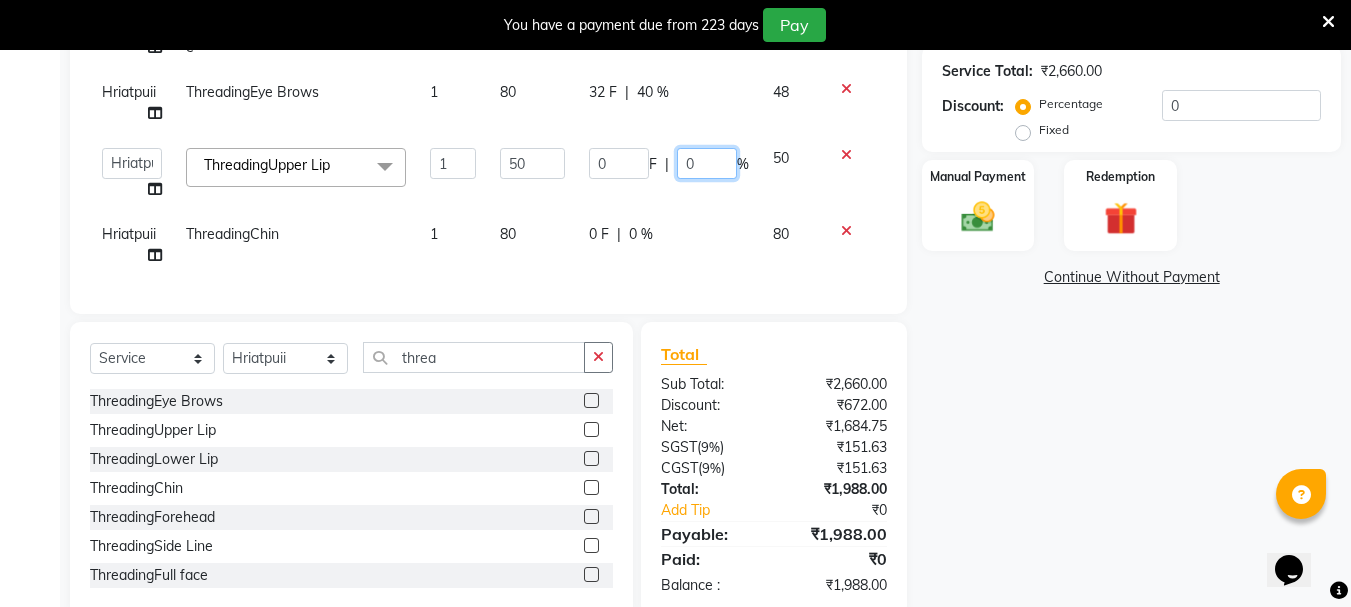 click on "0" 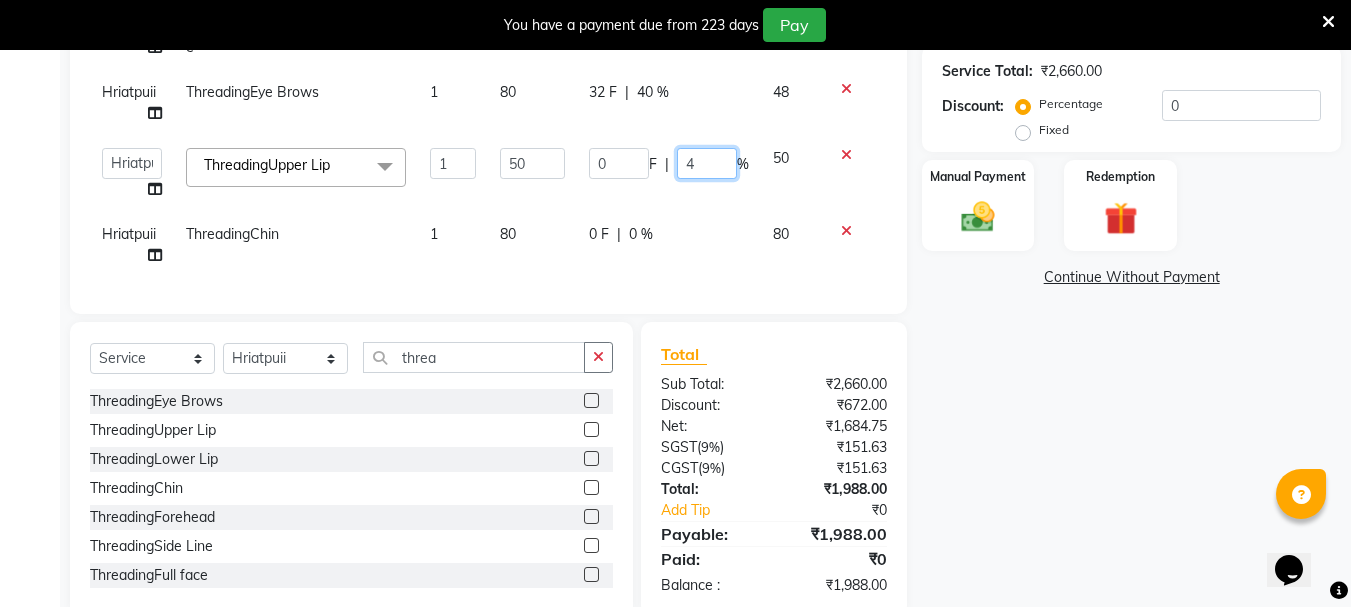type on "40" 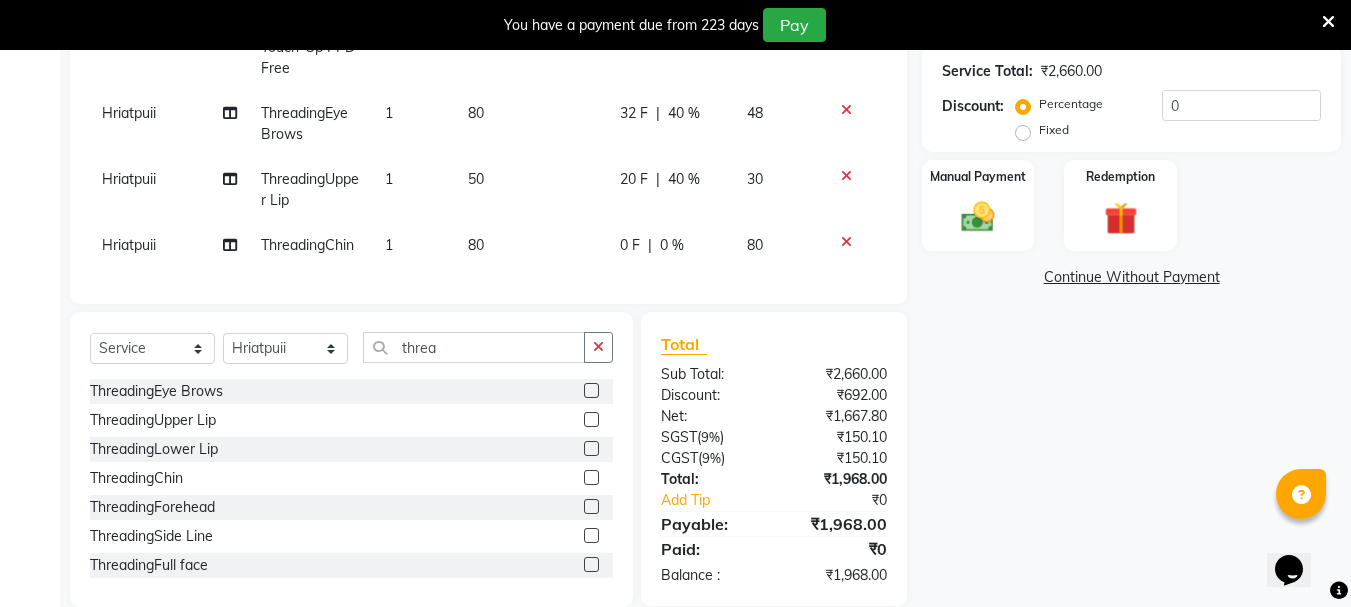 click on "0 F | 0 %" 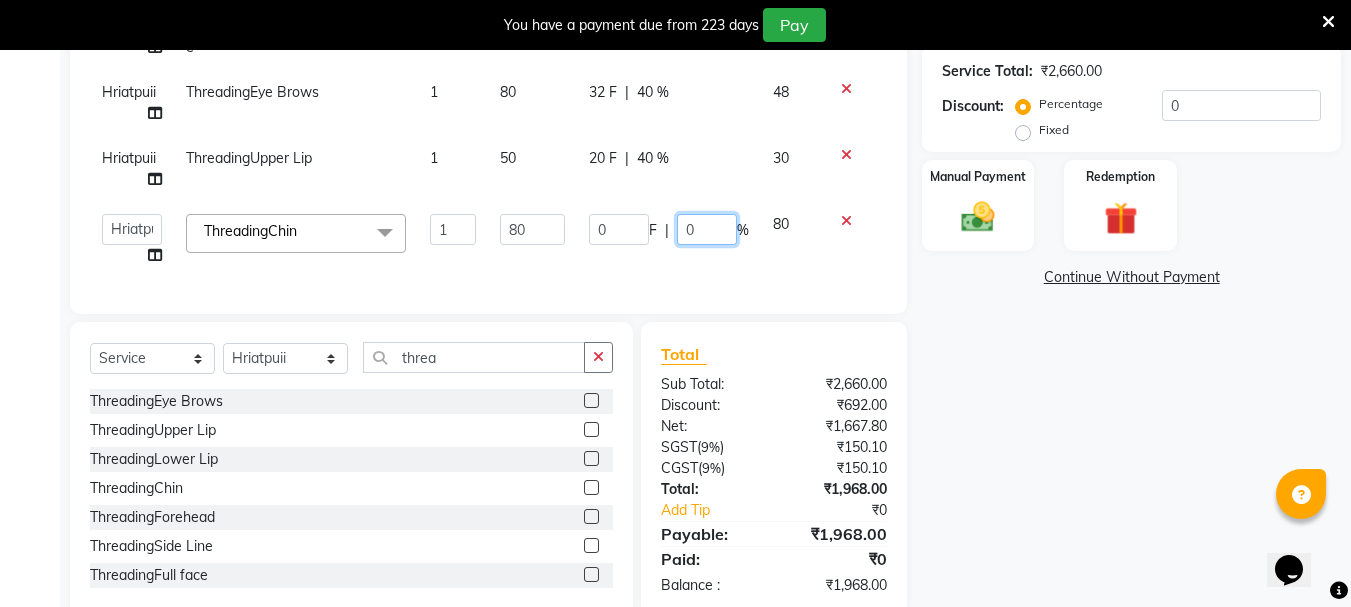 click on "0" 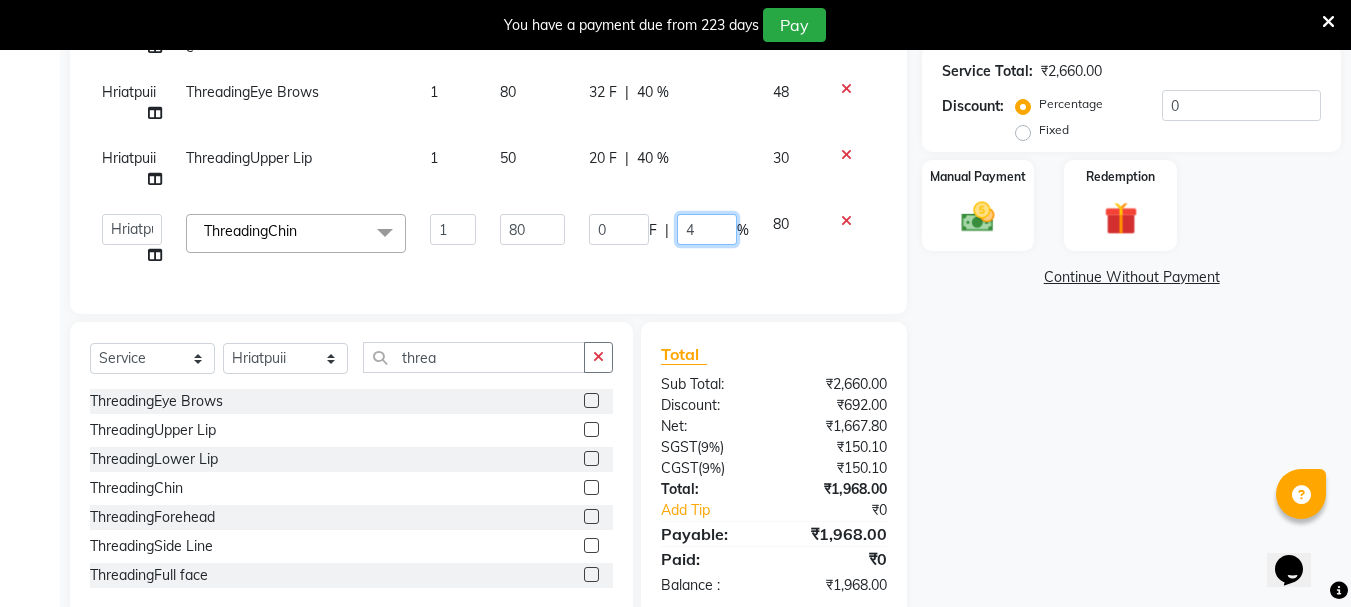 type on "40" 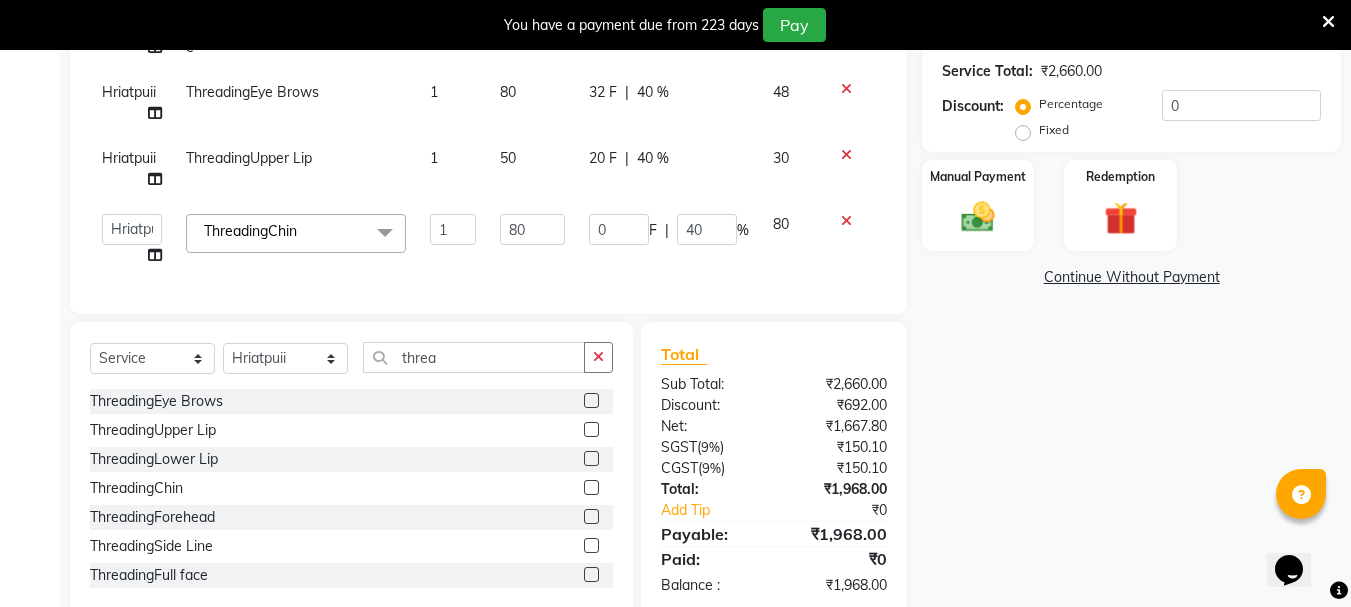 click on "Bhavani   Buati   Deepa   Hriatpuii   [PERSON_NAME]   Kimi   [PERSON_NAME] Salon Manager   [PERSON_NAME]   Mercy   [PERSON_NAME]   [PERSON_NAME]   [PERSON_NAME]   Zovi  ThreadingChin  x Hair StylingCreative Style Director Hair StylingSenior Stylist Hair StylingStylist Hair StylingBlunt Hair Cut Hair StylingFringe Hair StylingKids Hair Cut (below 6 years) Hair StylingShampoo & Conditioning Hair StylingBlow-dry Hair StylingIroning Hair StylingTong Curls Hair Accessories Hair ColorRoot Touch-Up Vegan Hair ColorRoot Touch-Up PPD Free Hair ColorRoot Touch-Up [MEDICAL_DATA] Free Hair ColorHighlights (Per Foil) Hair ColorHighlights with pre lightener (Per Foil) Hair ColorCrazy Hair Color (Per Foil) Hair ColorGlobal Hair Color Hair ColorBalayage/Ombre Henna Hair Toning Hair & Scalp TreatmentHair Spa - [PERSON_NAME] Butter Hair & Scalp TreatmentHair Spa - Nashi Hair & Scalp TreatmentRisana Hair & Scalp TreatmentQOD F4st Hair & Scalp TreatmentHair Spa - Nourishing & Repair Hair & Scalp TreatmentHair Spa - Smooth & Shine 1 80 0 F" 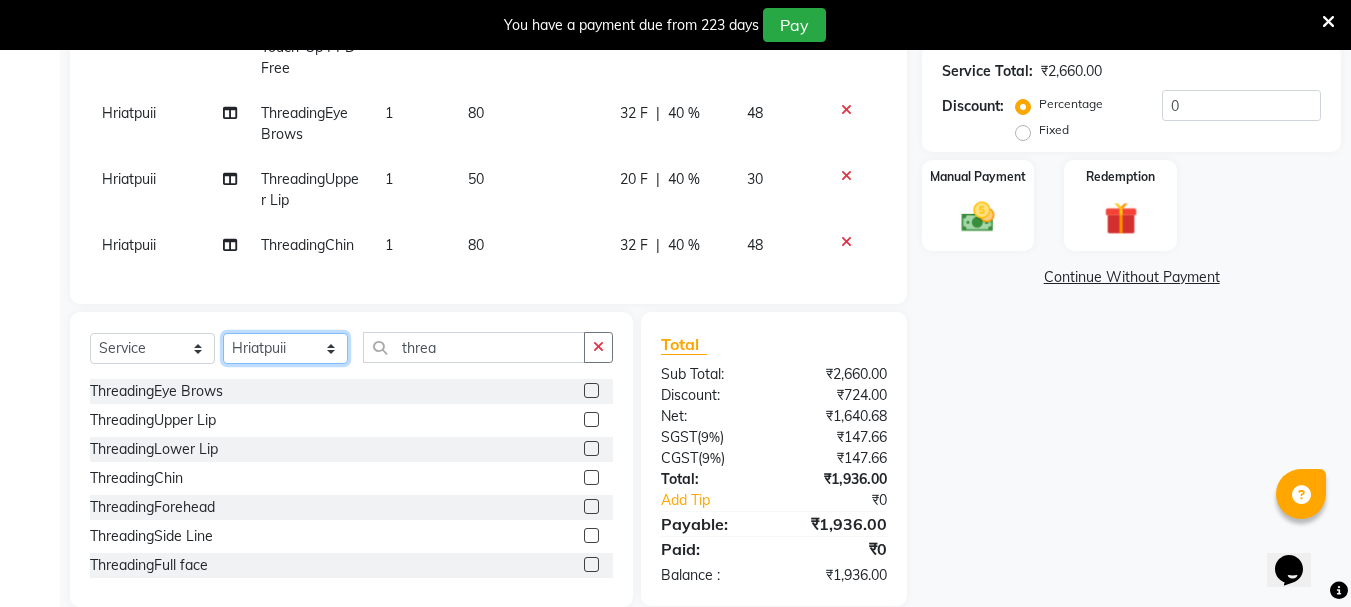 click on "Select Stylist Bhavani Buati [PERSON_NAME] [PERSON_NAME] [PERSON_NAME] Salon Manager [PERSON_NAME] [PERSON_NAME] [PERSON_NAME]" 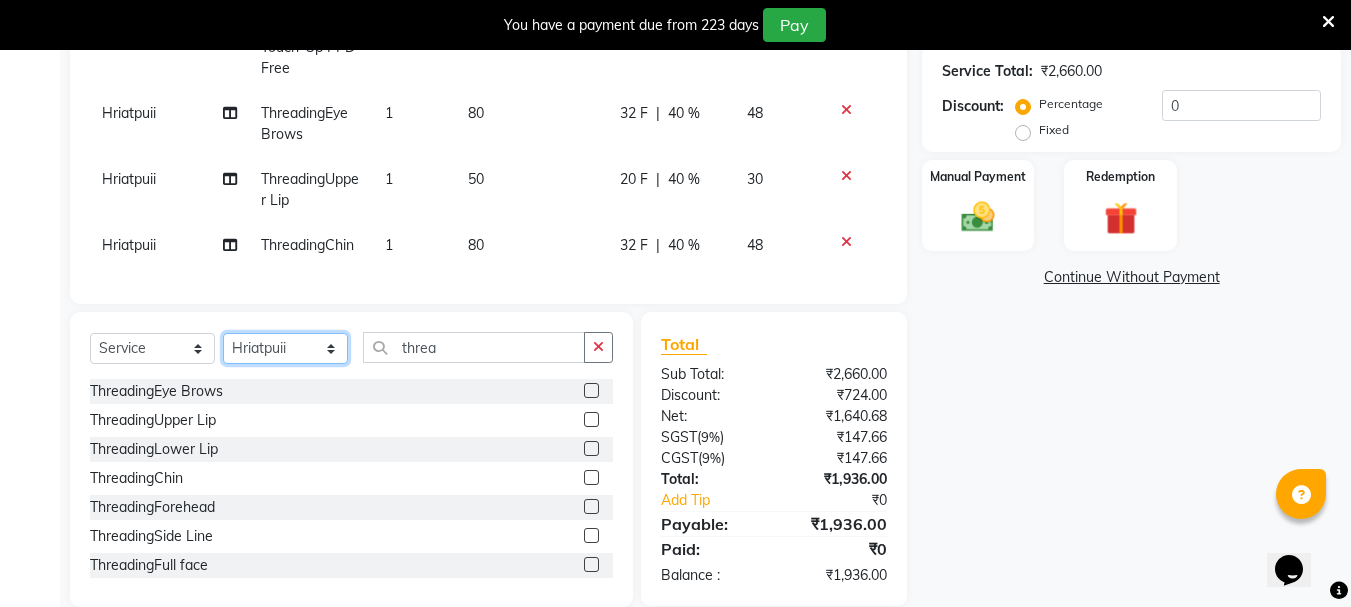 select on "64243" 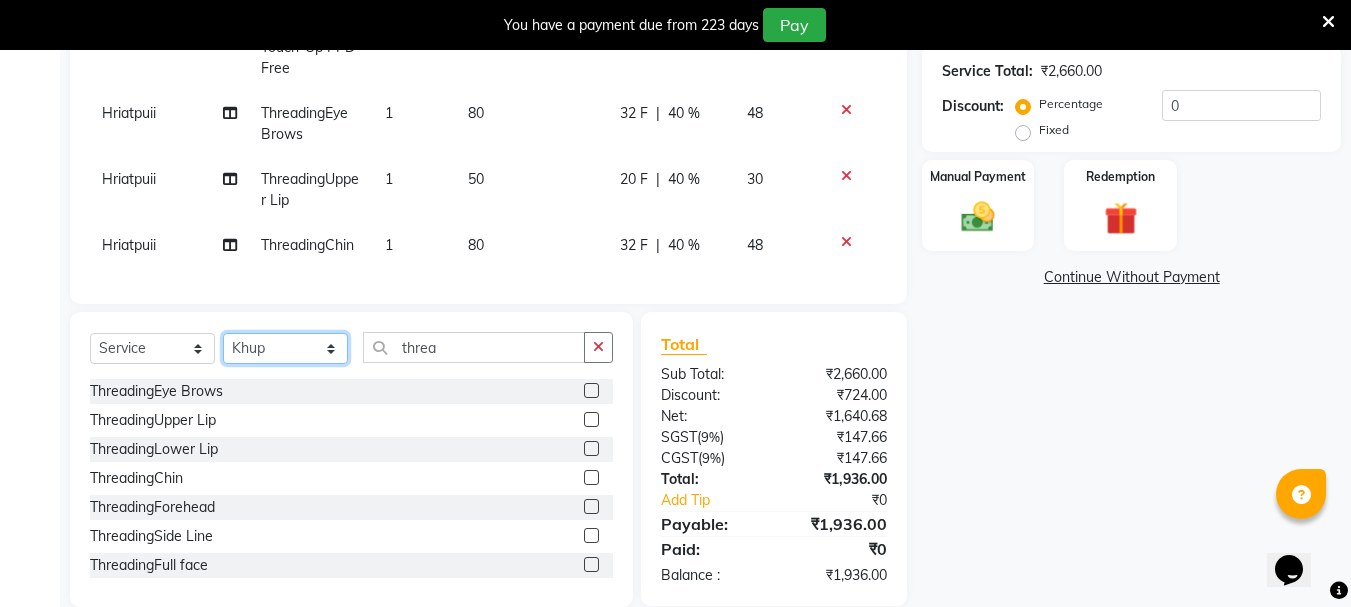 click on "Select Stylist Bhavani Buati [PERSON_NAME] [PERSON_NAME] [PERSON_NAME] Salon Manager [PERSON_NAME] [PERSON_NAME] [PERSON_NAME]" 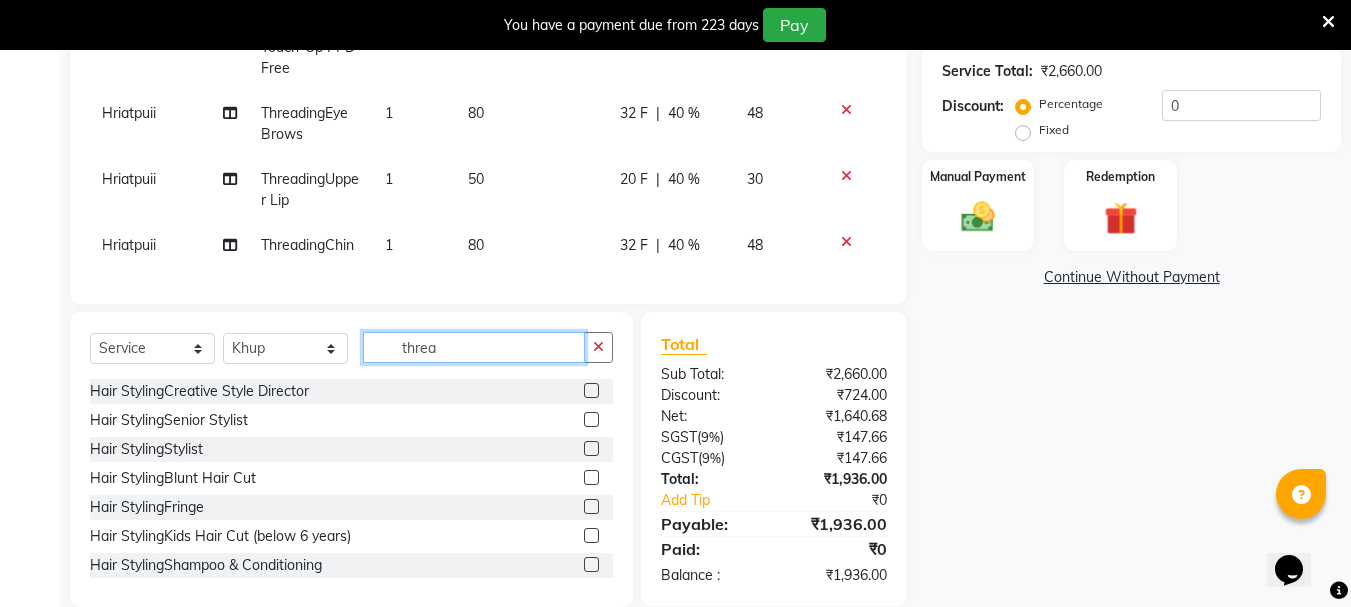 click on "threa" 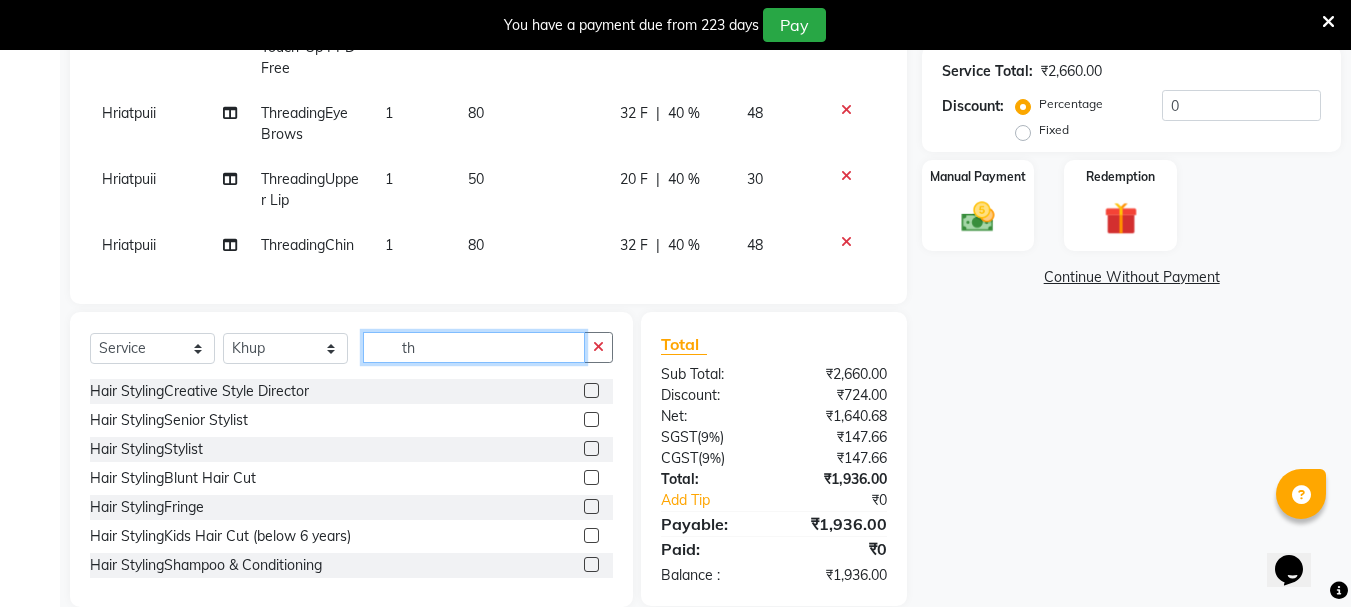 type on "t" 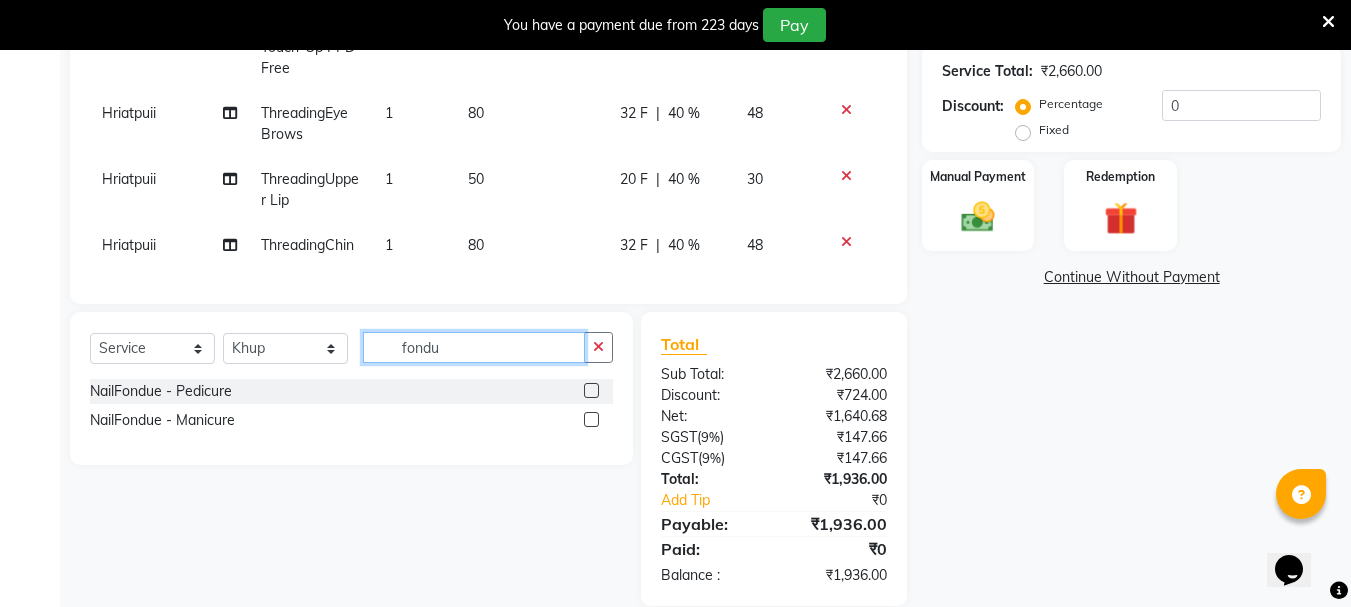 type on "fondu" 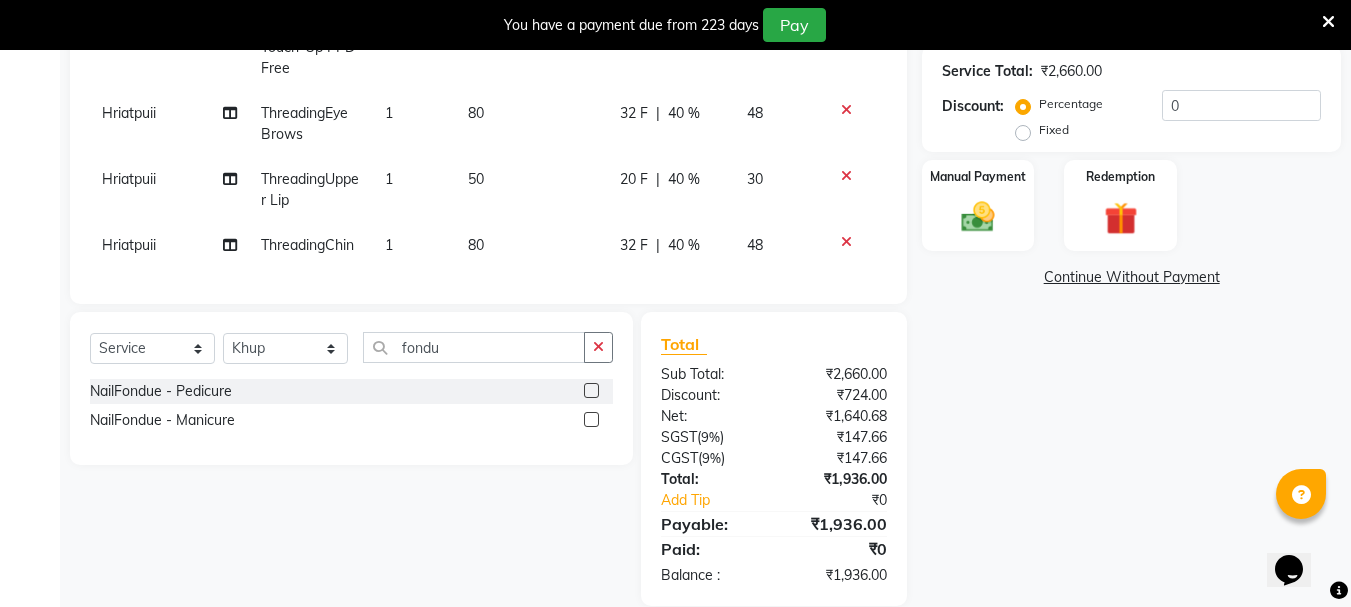 click 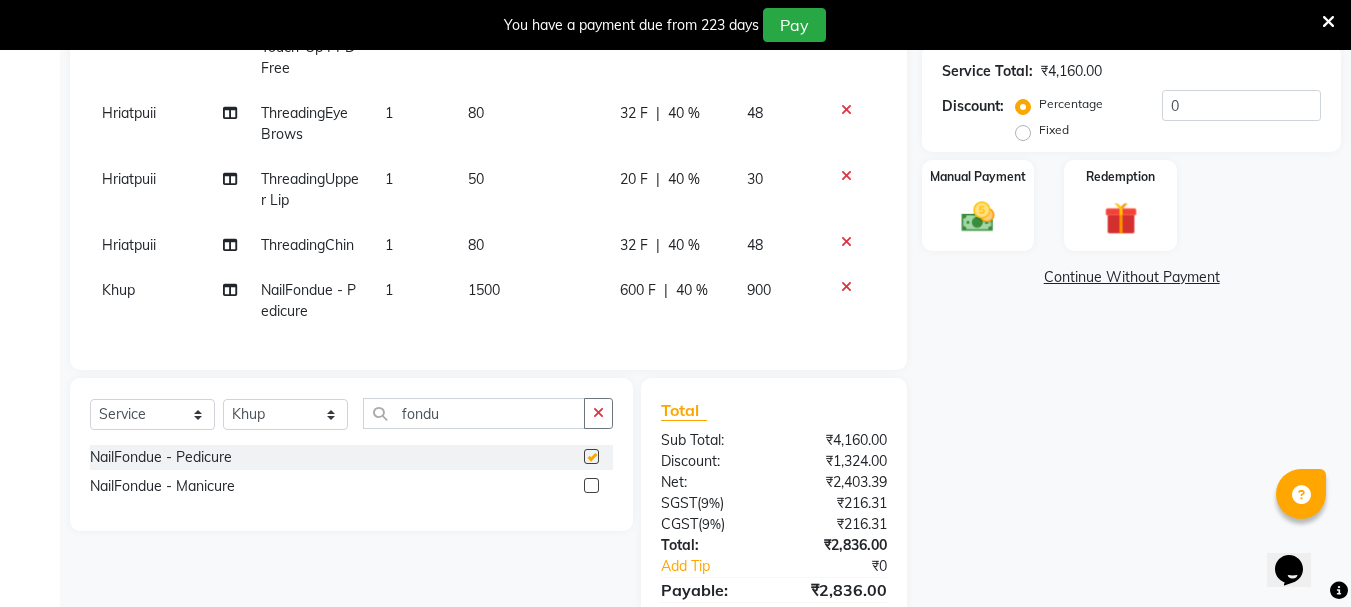 checkbox on "false" 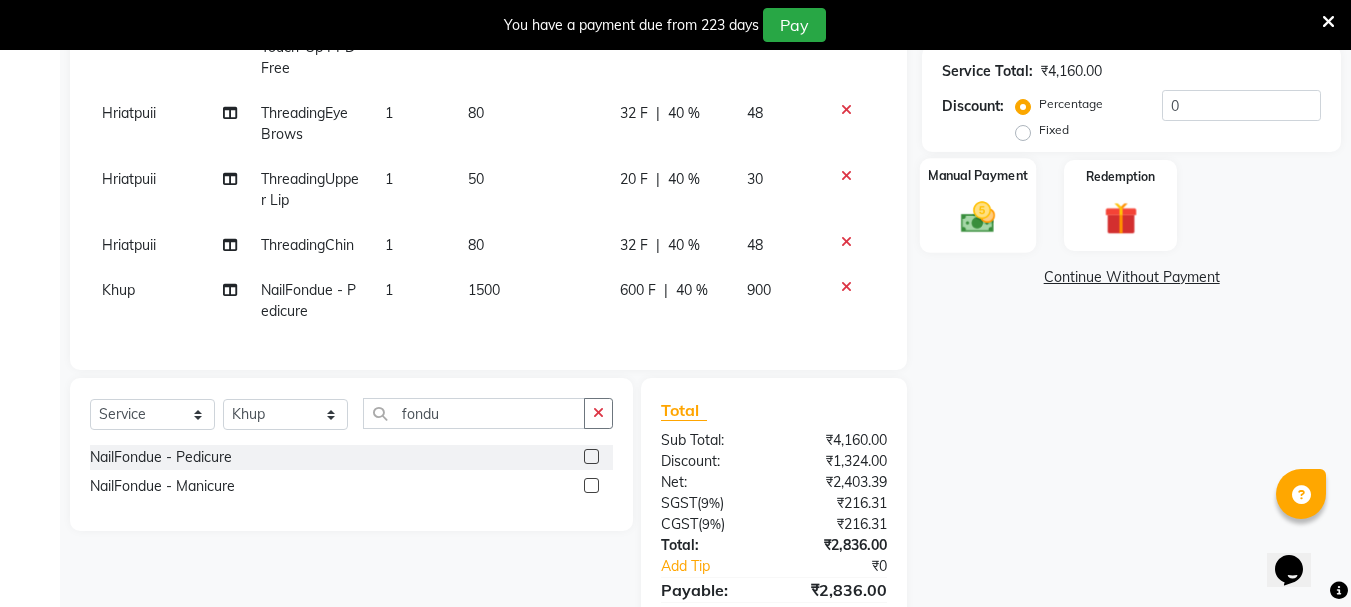 click on "Name: [PERSON_NAME]  Membership: end on [DATE] Total Visits:  4 Card on file:  0 Last Visit:   [DATE] Points:   0  Apply Discount Select Membership → Silver Coupon Code Apply Service Total:  ₹4,160.00  Discount:  Percentage   Fixed  0 Manual Payment Redemption  Continue Without Payment" 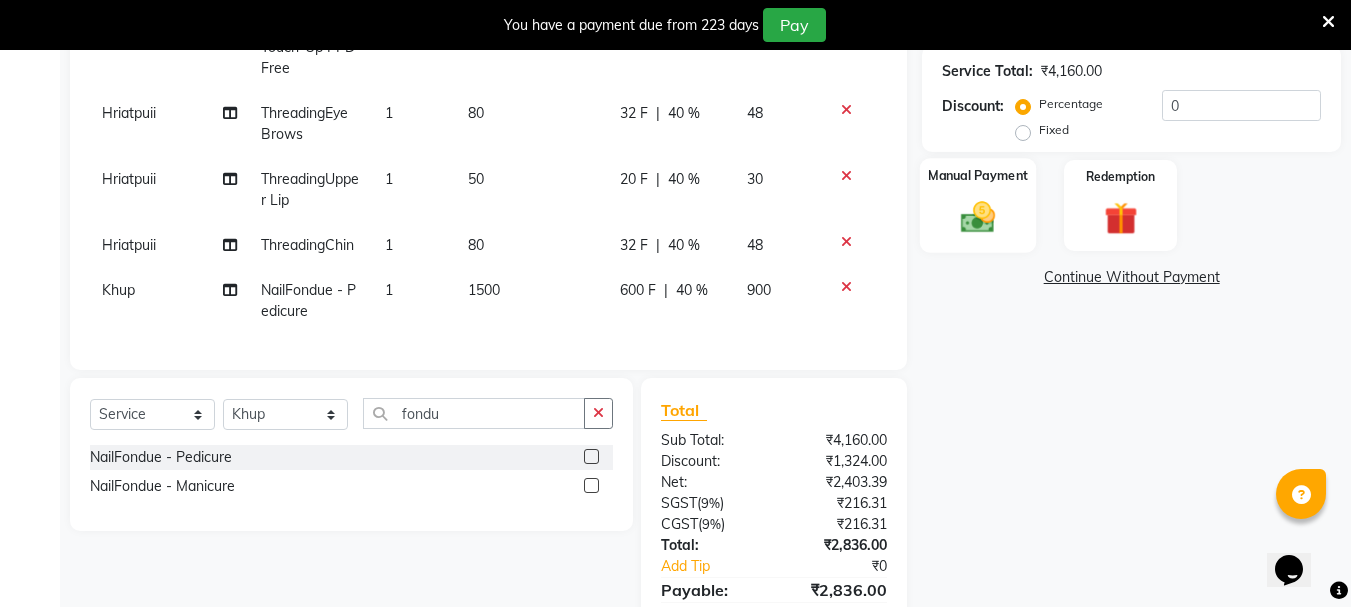 click 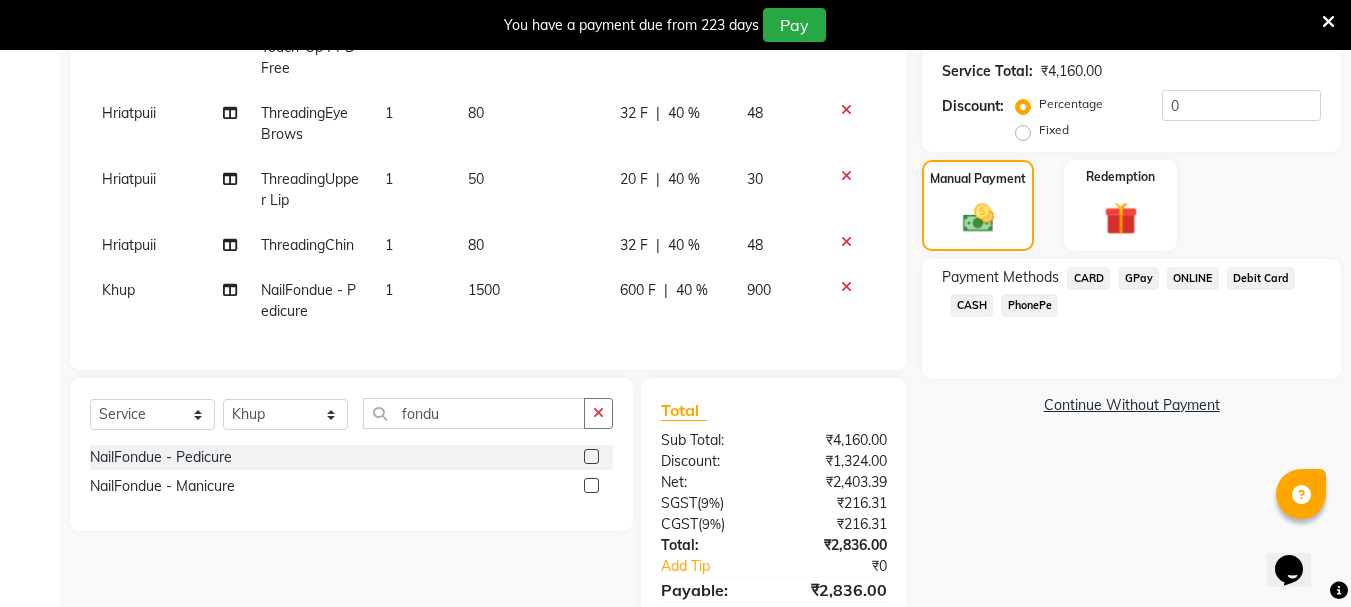 click on "CARD" 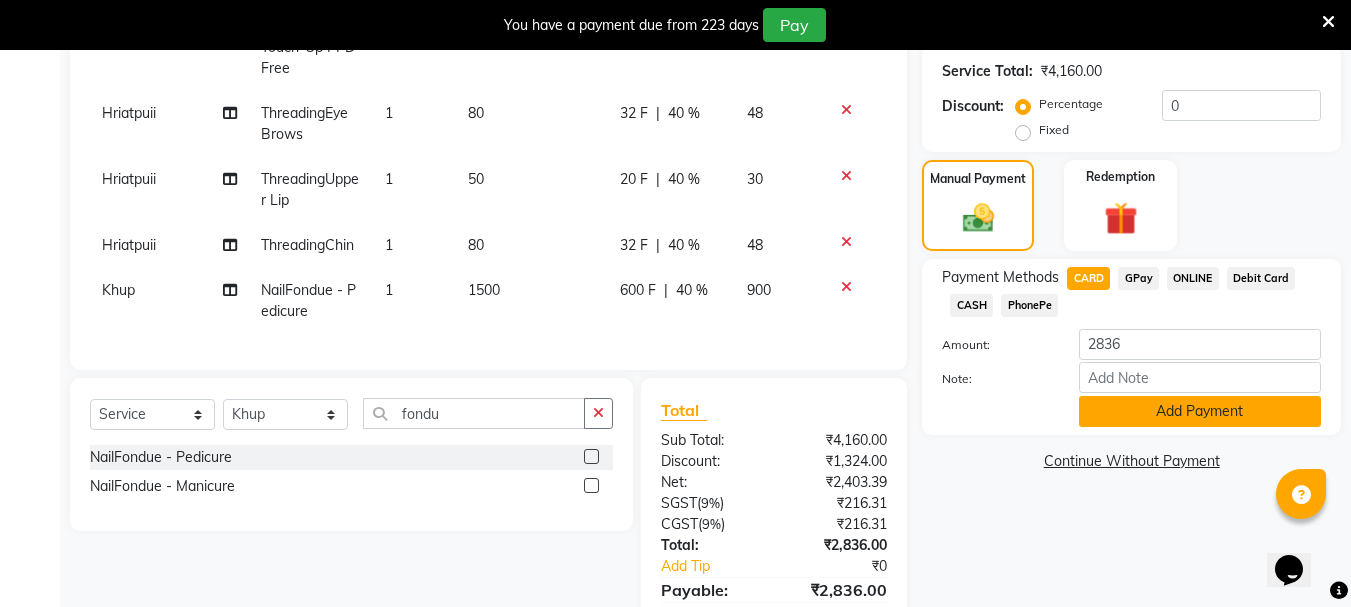 click on "Add Payment" 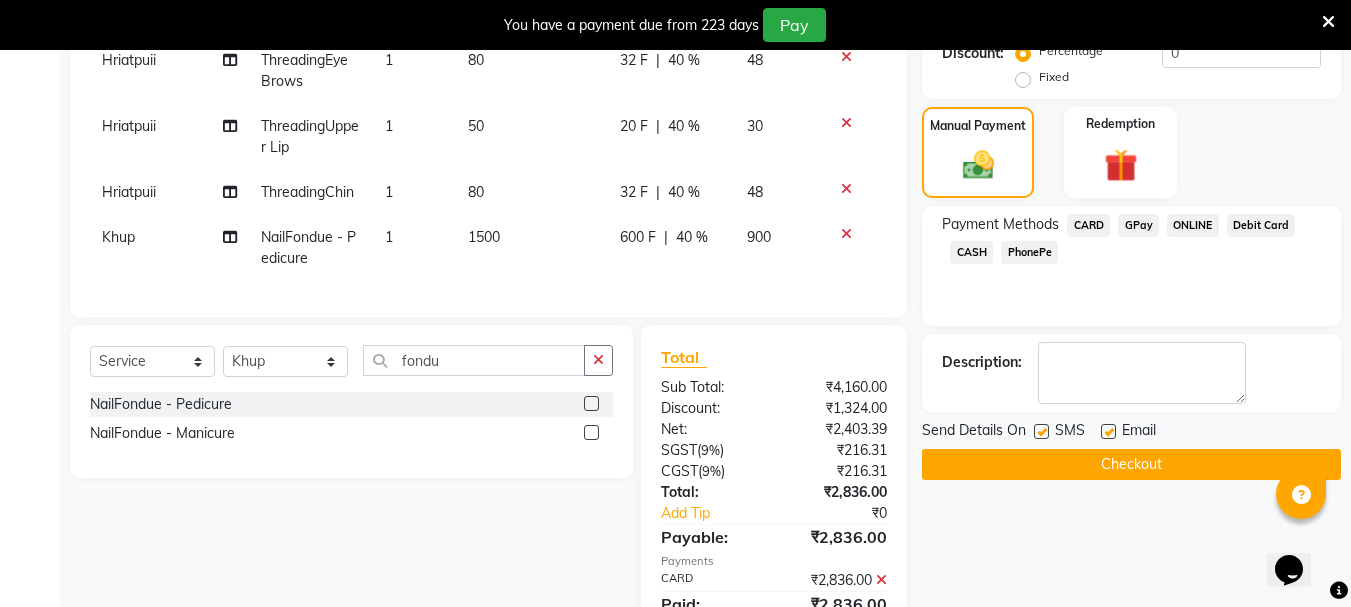 scroll, scrollTop: 542, scrollLeft: 0, axis: vertical 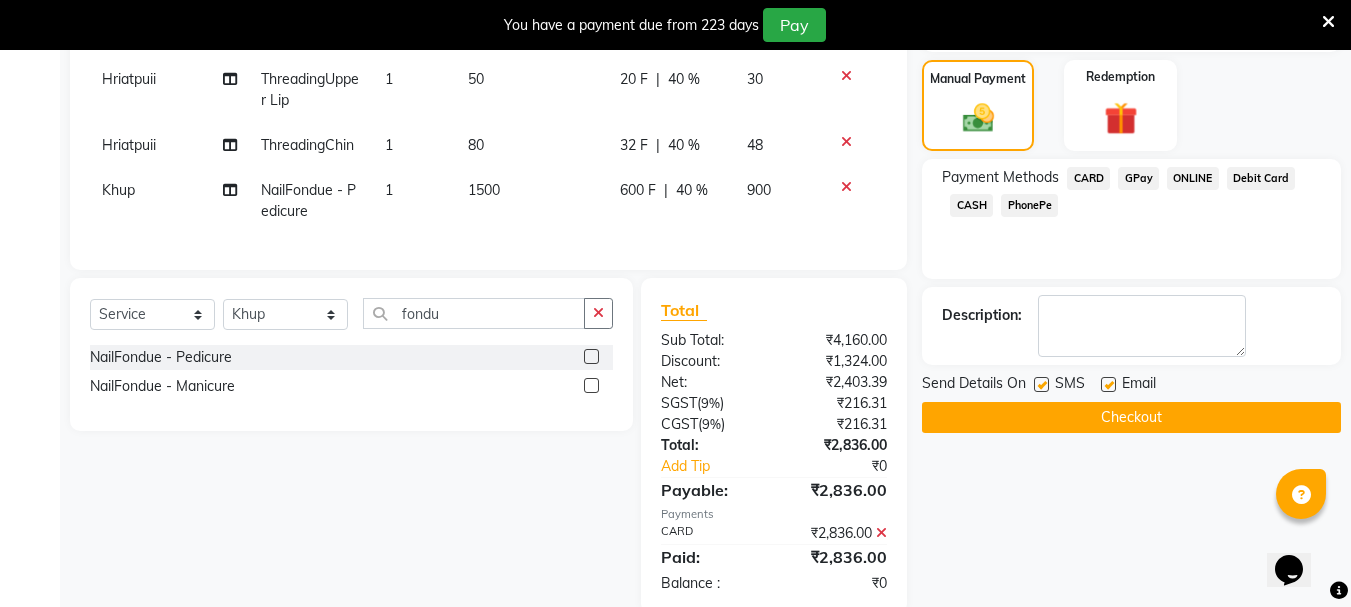 click on "Checkout" 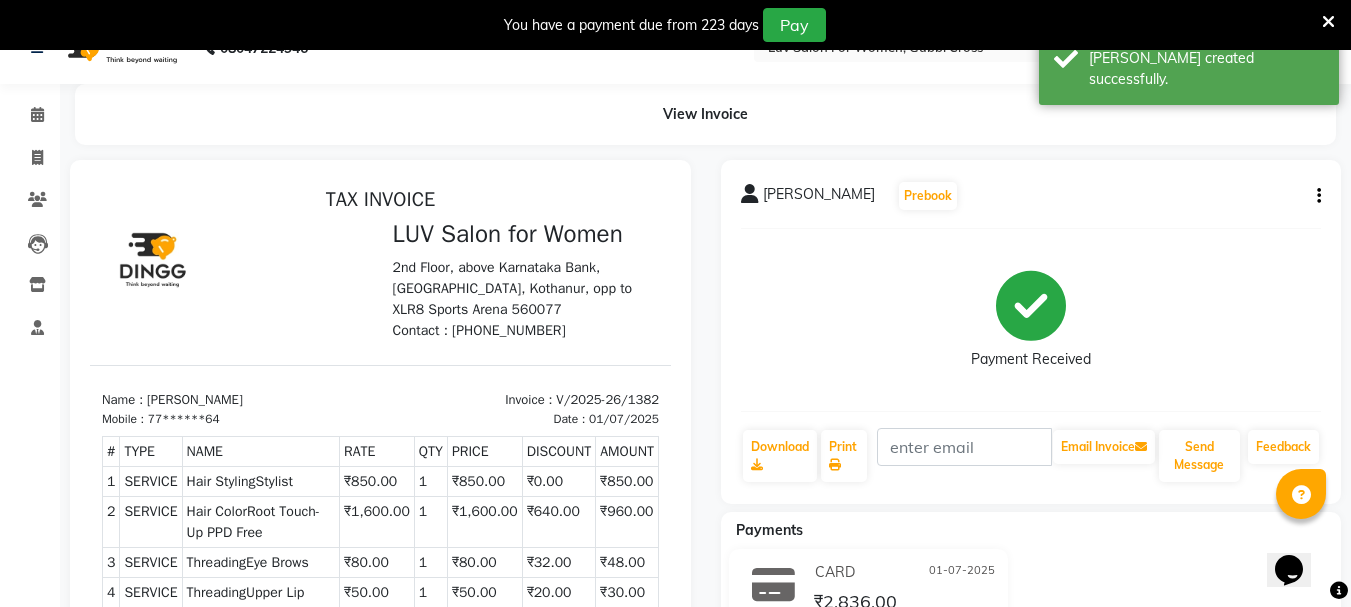 scroll, scrollTop: 0, scrollLeft: 0, axis: both 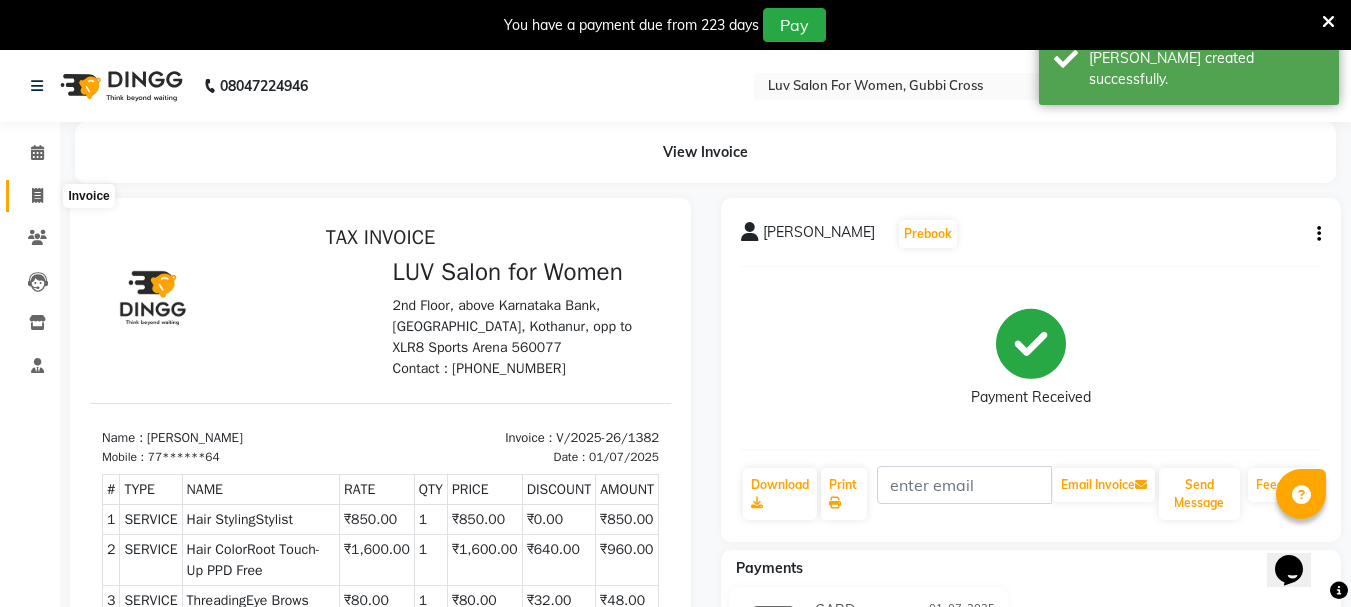 click 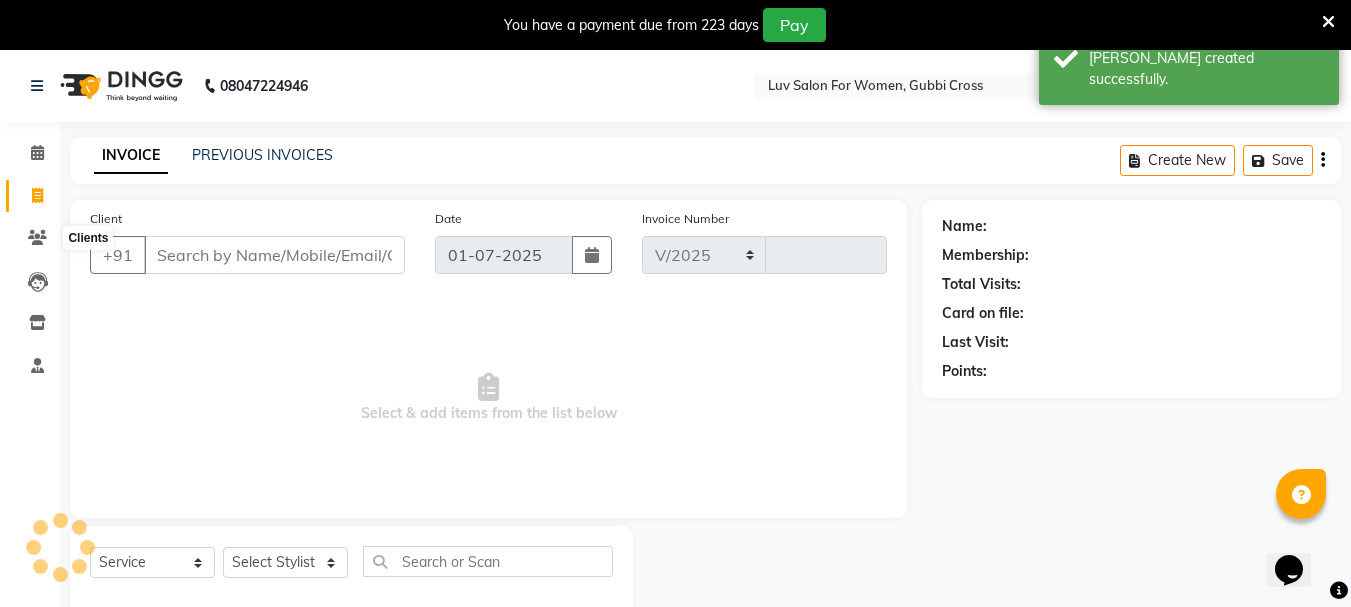 scroll, scrollTop: 50, scrollLeft: 0, axis: vertical 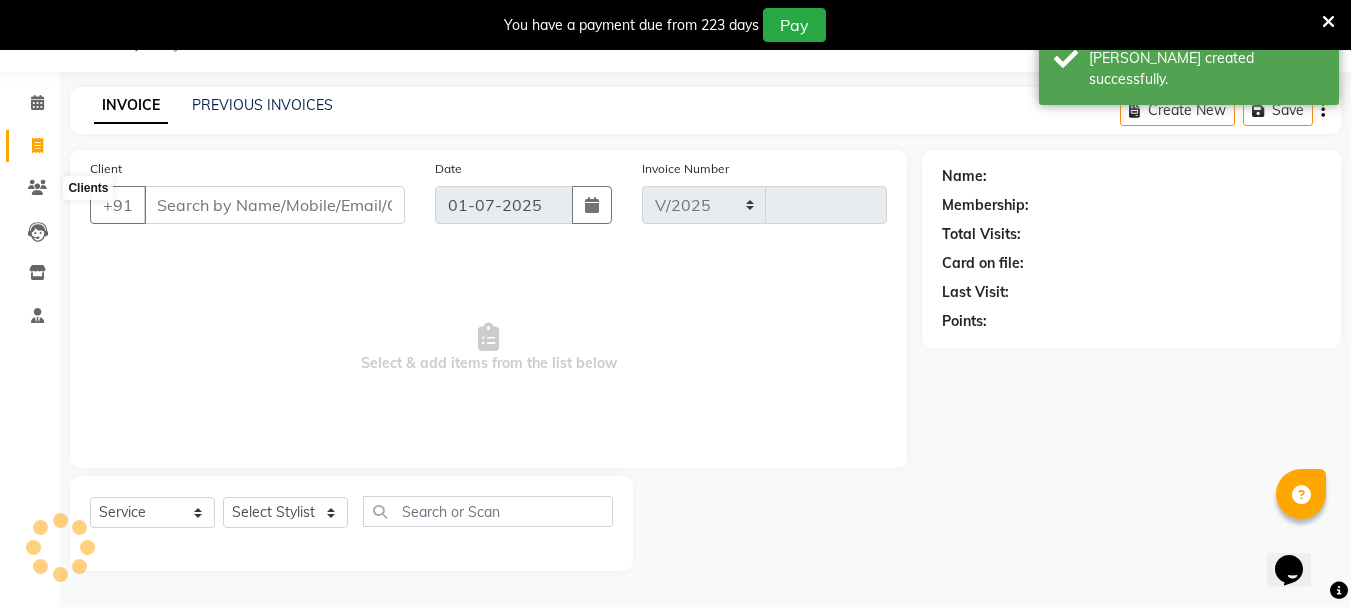 select on "7221" 